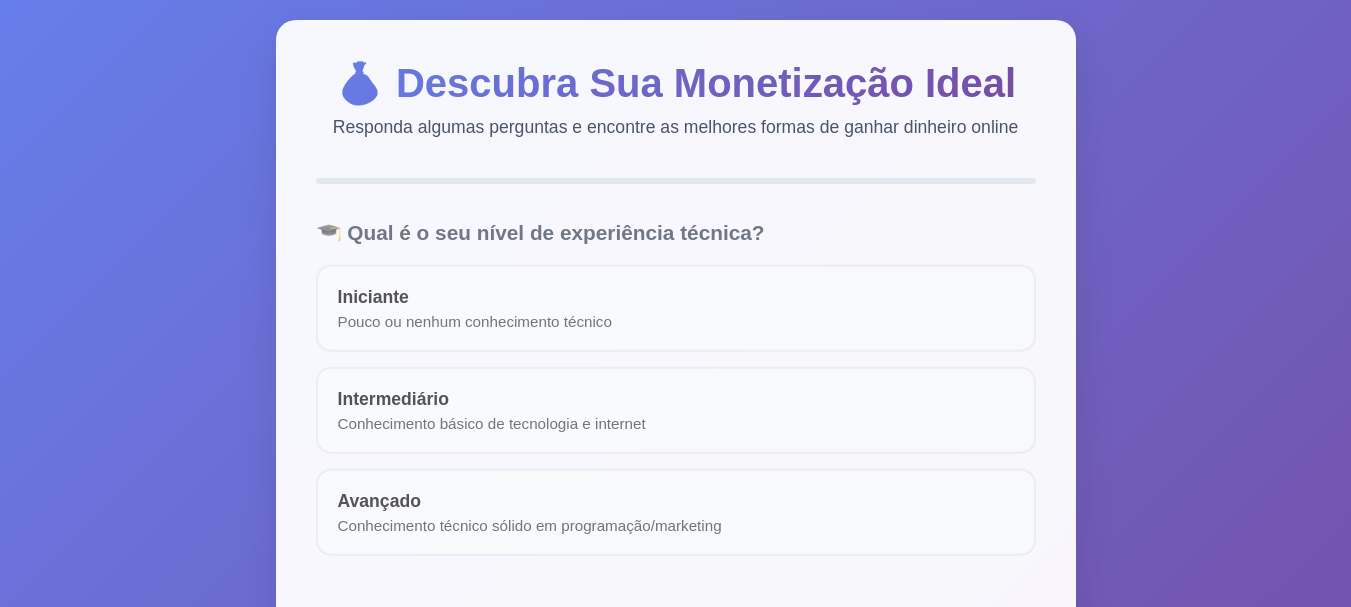 scroll, scrollTop: 0, scrollLeft: 0, axis: both 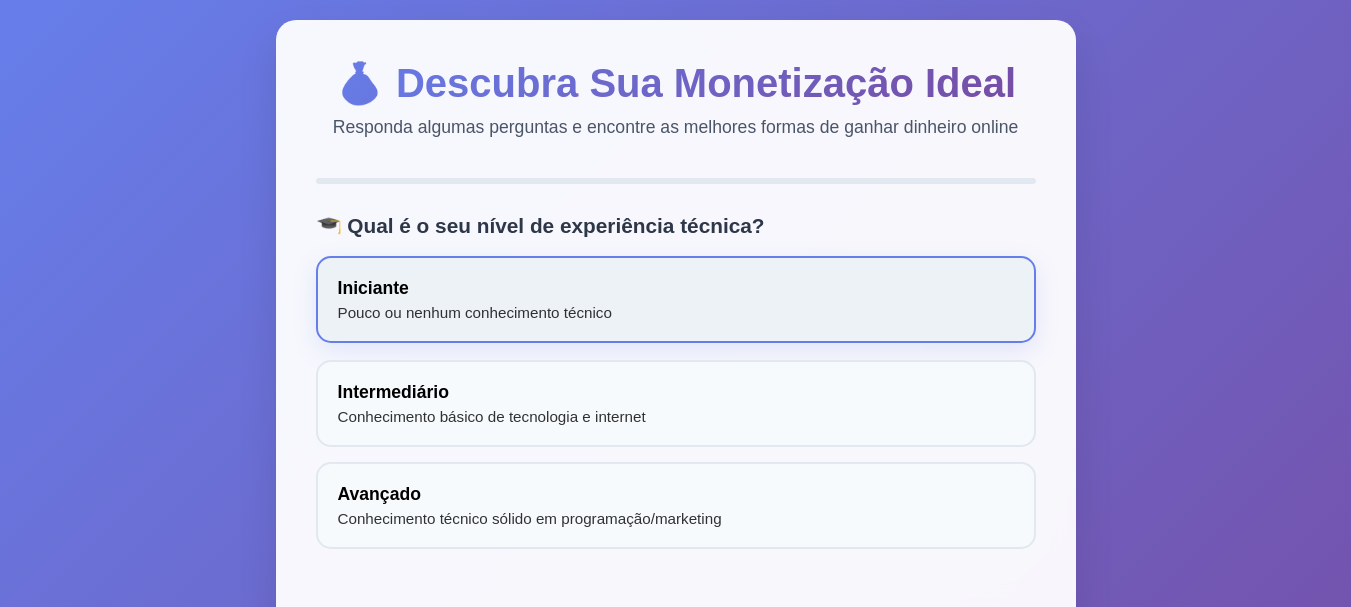 click on "Iniciante Pouco ou nenhum conhecimento técnico" at bounding box center [676, 299] 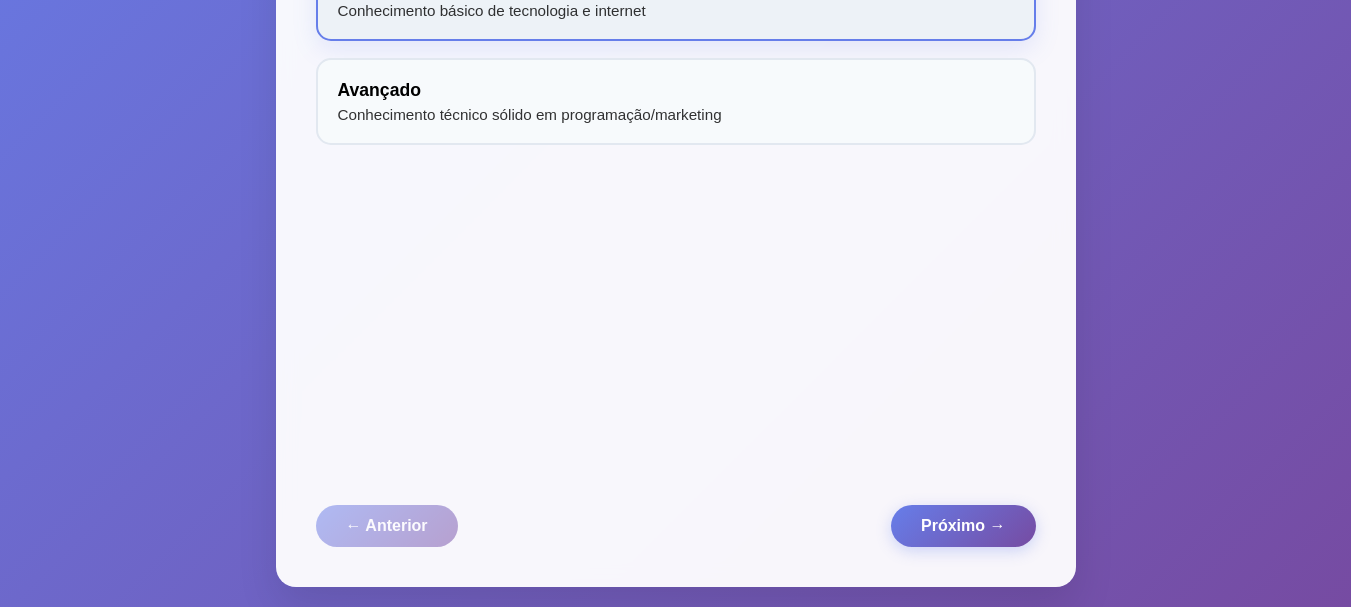 scroll, scrollTop: 430, scrollLeft: 0, axis: vertical 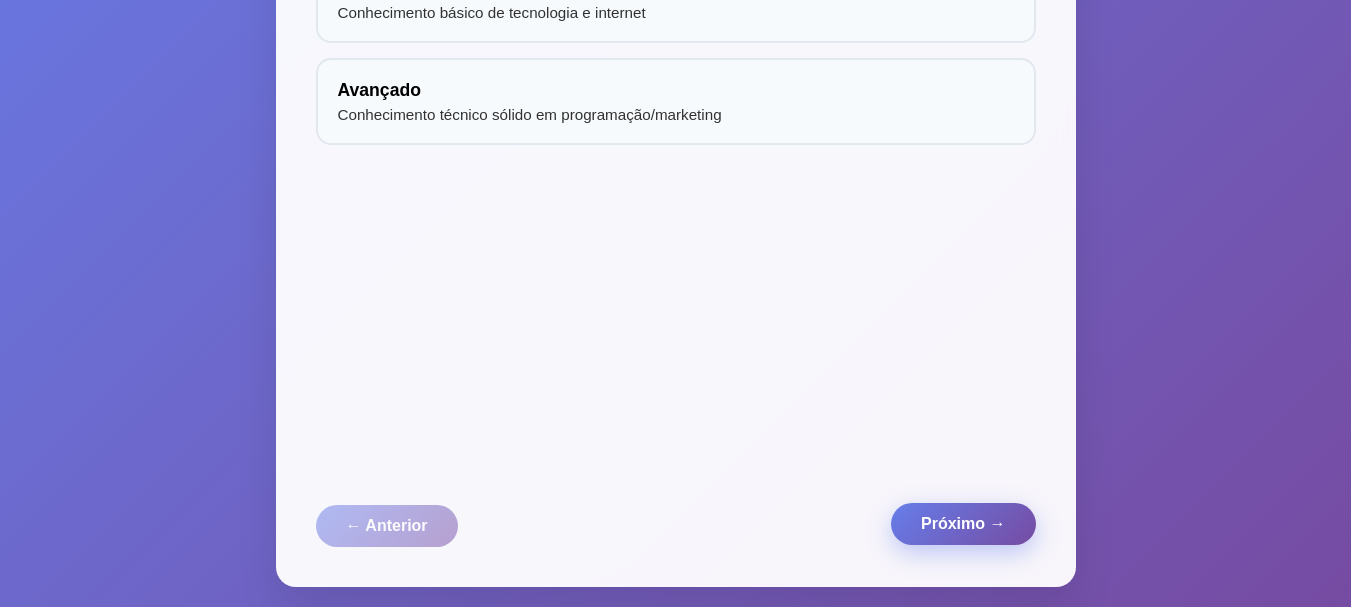 click on "Próximo →" at bounding box center [963, 524] 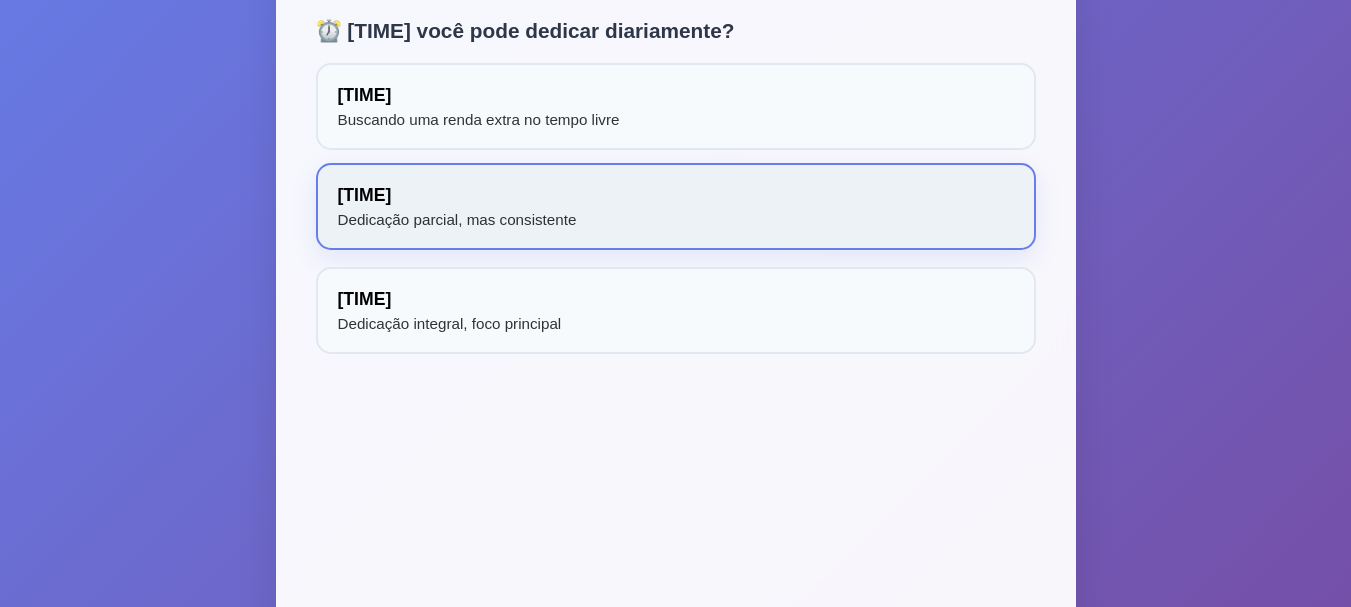 scroll, scrollTop: 200, scrollLeft: 0, axis: vertical 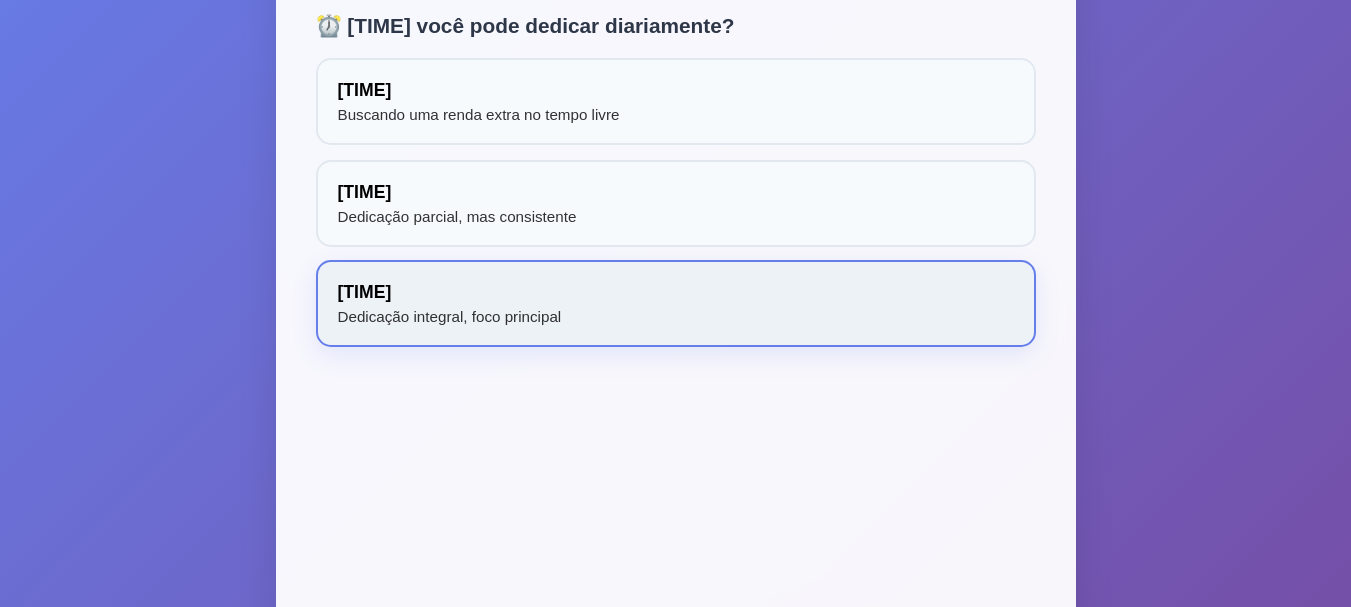 click on "6+ horas Dedicação integral, foco principal" at bounding box center [676, 303] 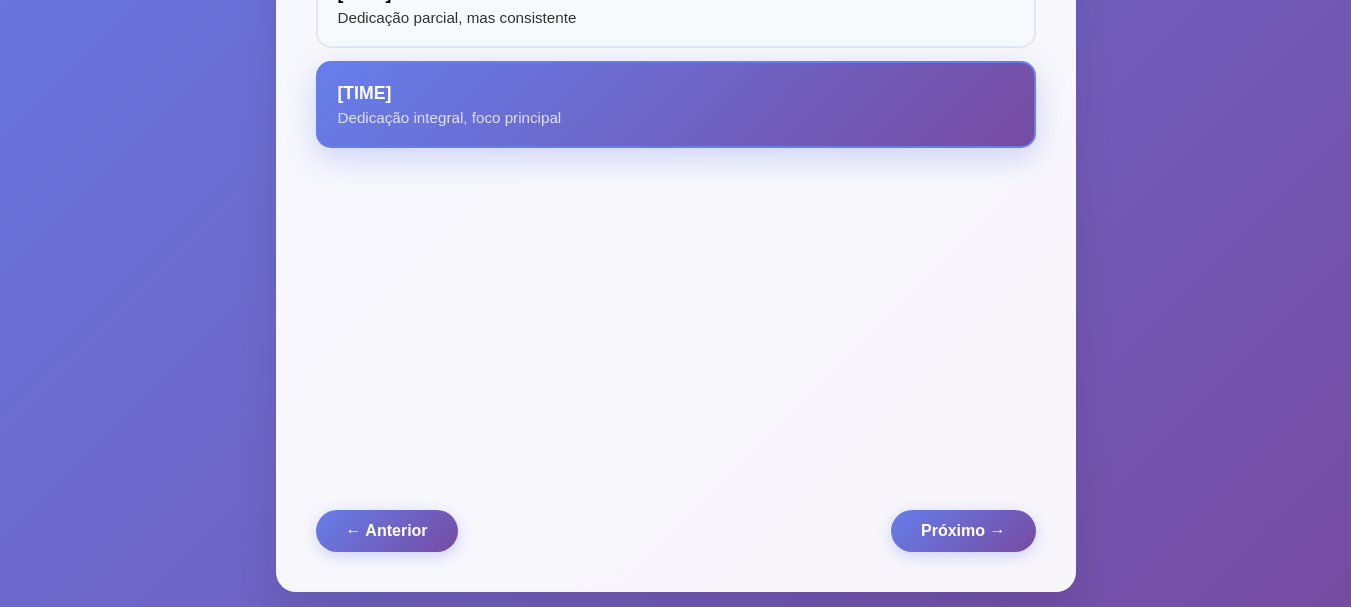 scroll, scrollTop: 400, scrollLeft: 0, axis: vertical 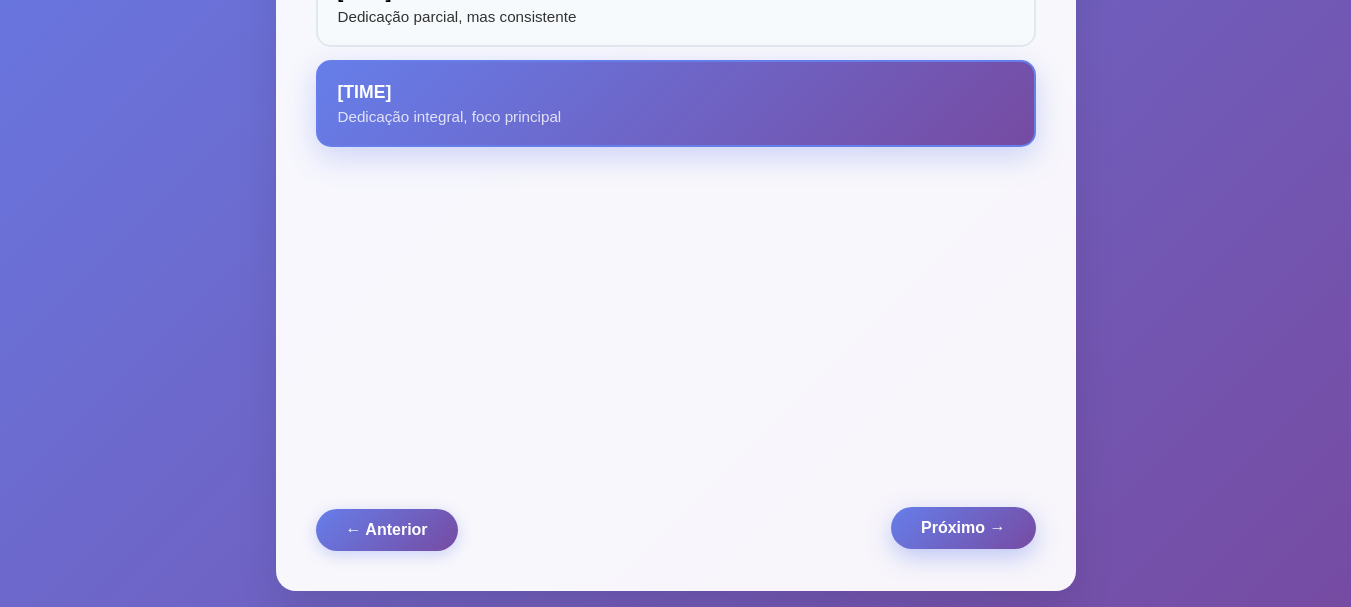 click on "Próximo →" at bounding box center (963, 528) 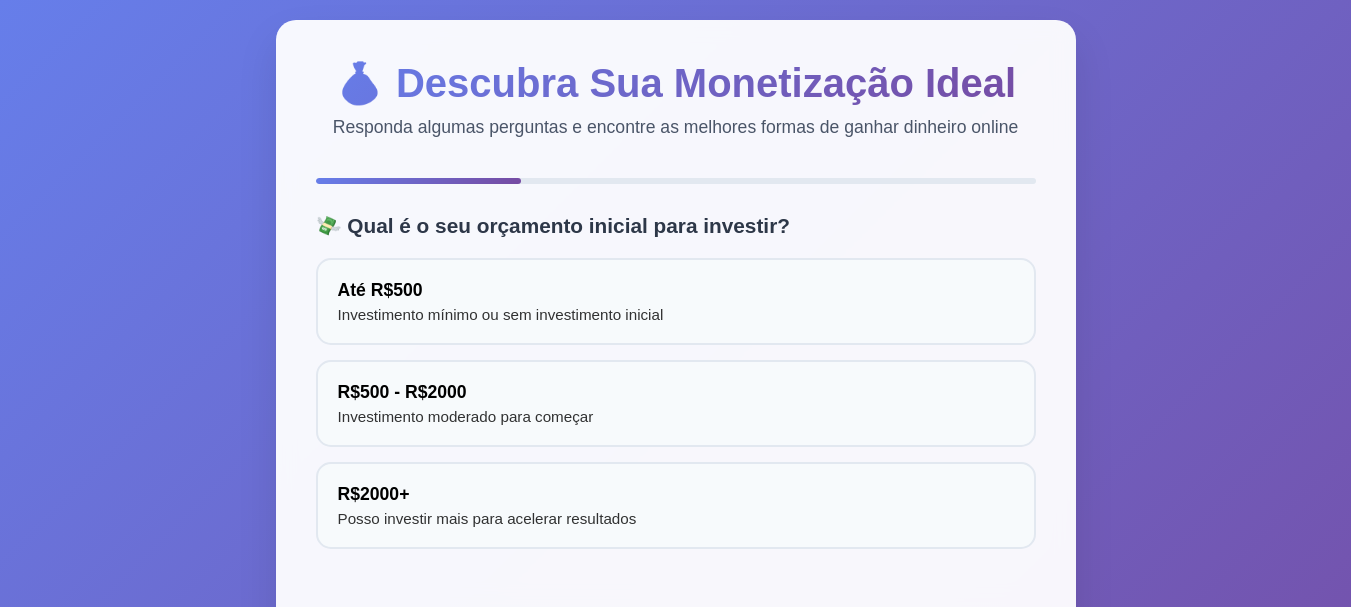 scroll, scrollTop: 0, scrollLeft: 0, axis: both 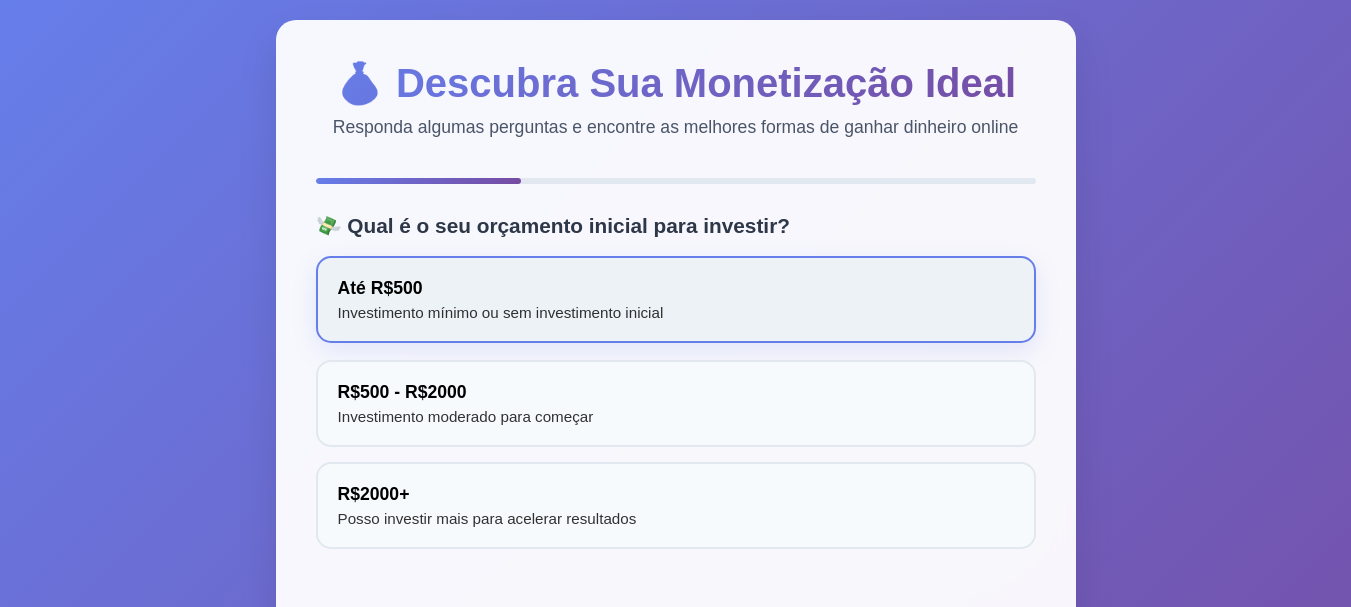 click on "Até R$500 Investimento mínimo ou sem investimento inicial" at bounding box center (676, 299) 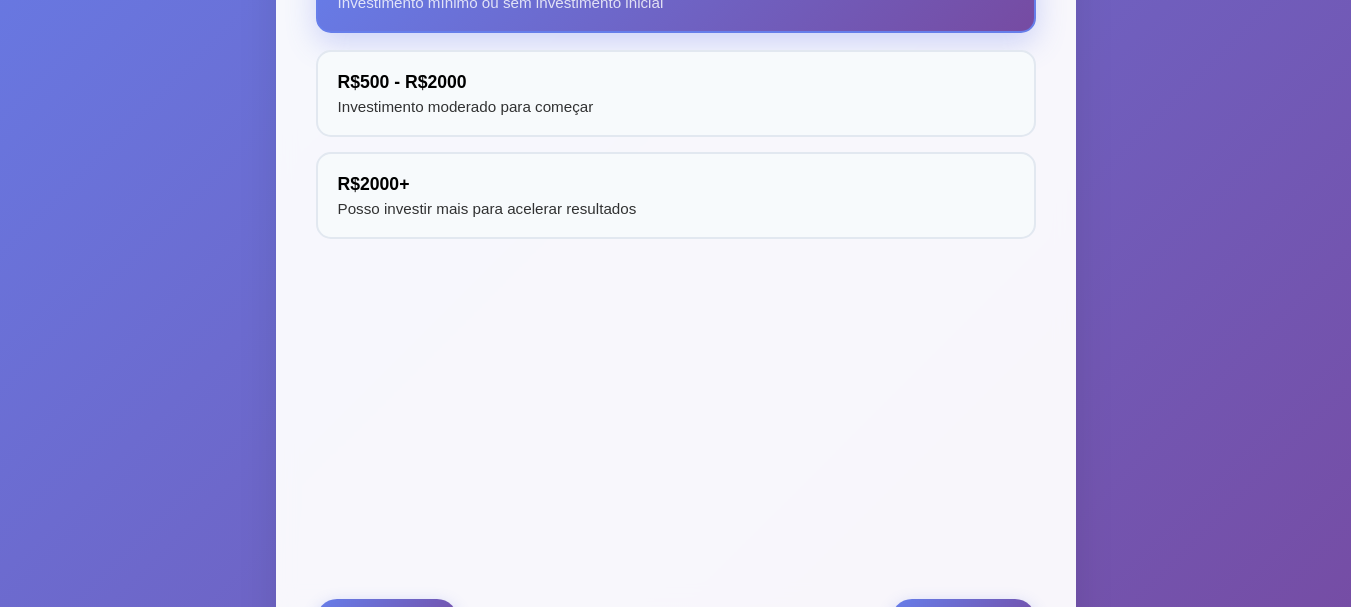 scroll, scrollTop: 430, scrollLeft: 0, axis: vertical 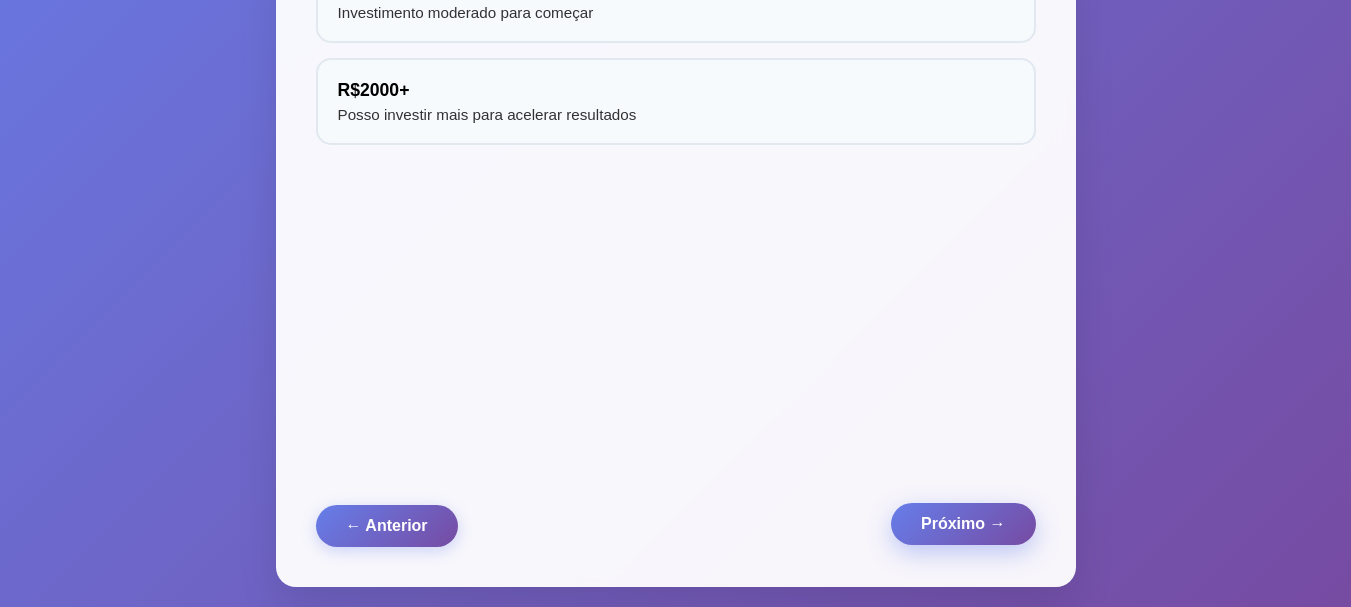 click on "Próximo →" at bounding box center (963, 524) 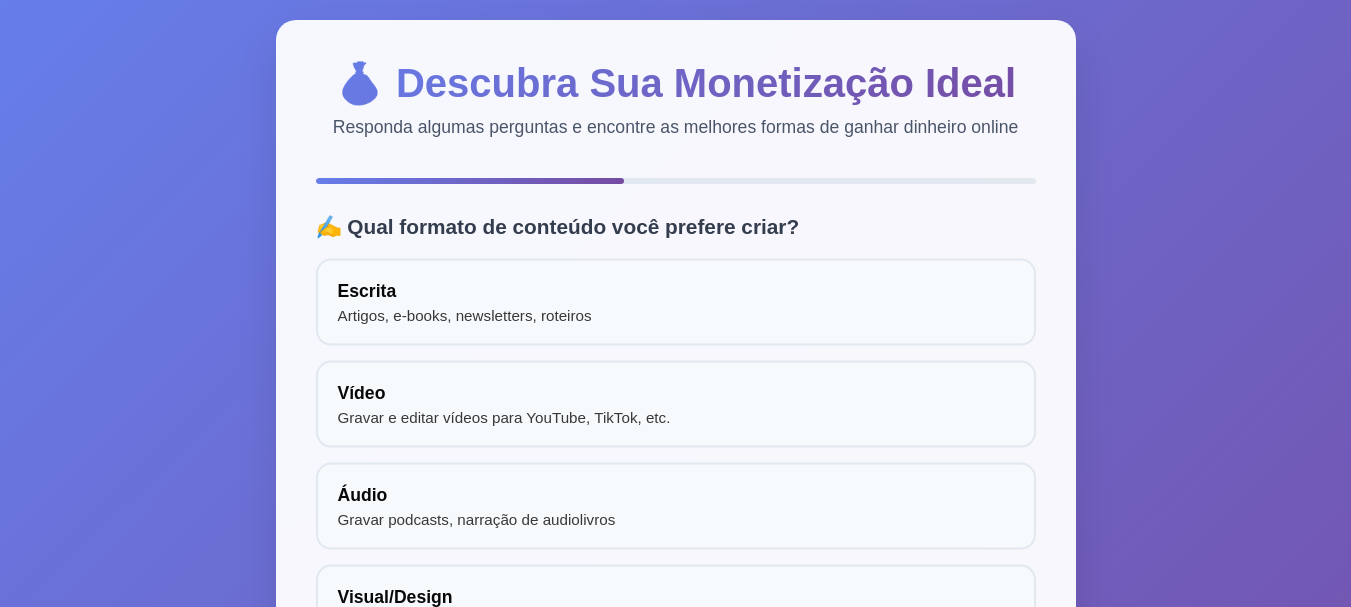 scroll, scrollTop: 0, scrollLeft: 0, axis: both 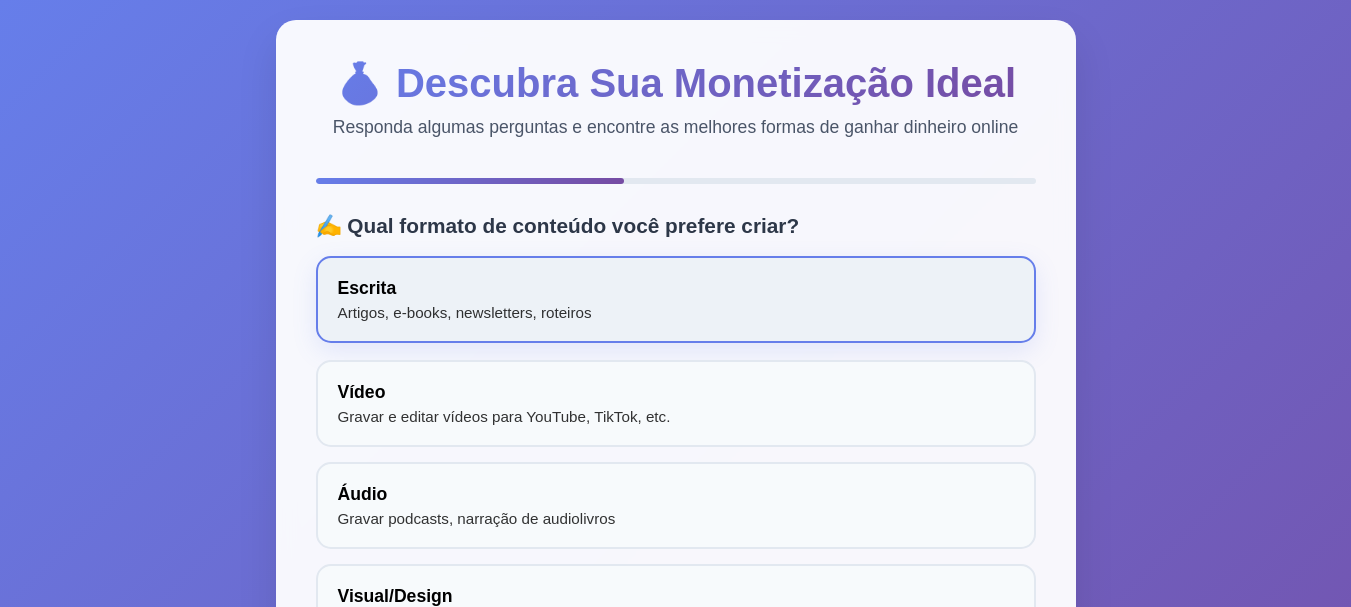 click on "Escrita Artigos, e-books, newsletters, roteiros" at bounding box center (676, 299) 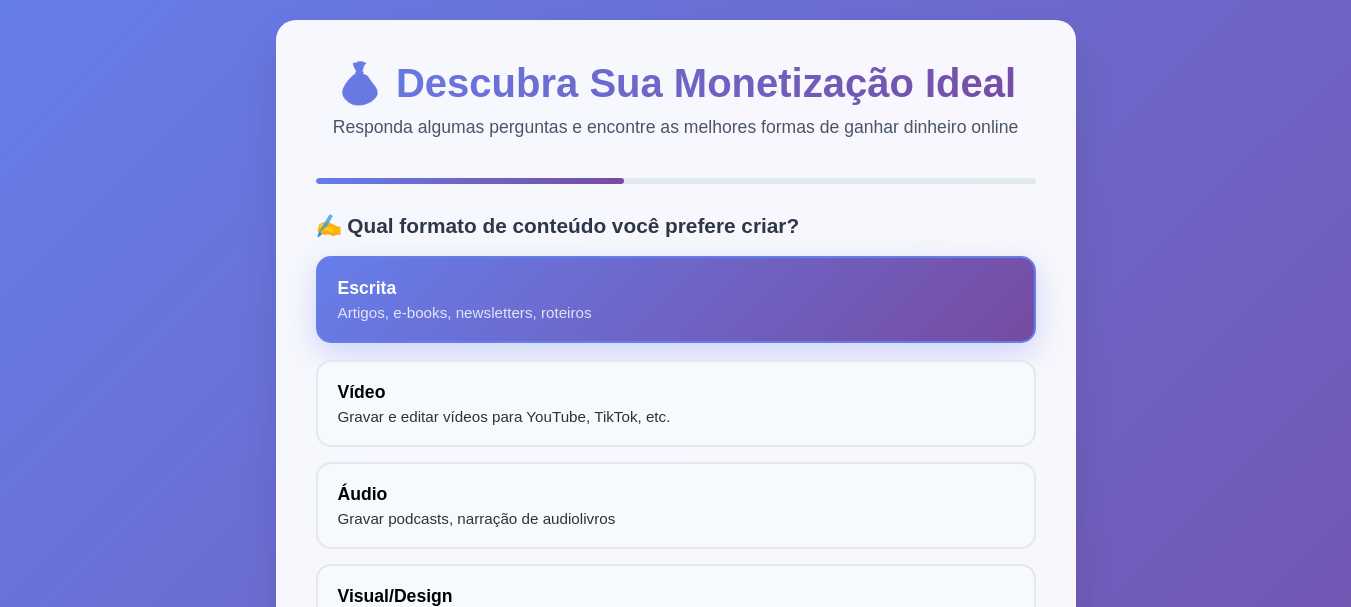 scroll, scrollTop: 200, scrollLeft: 0, axis: vertical 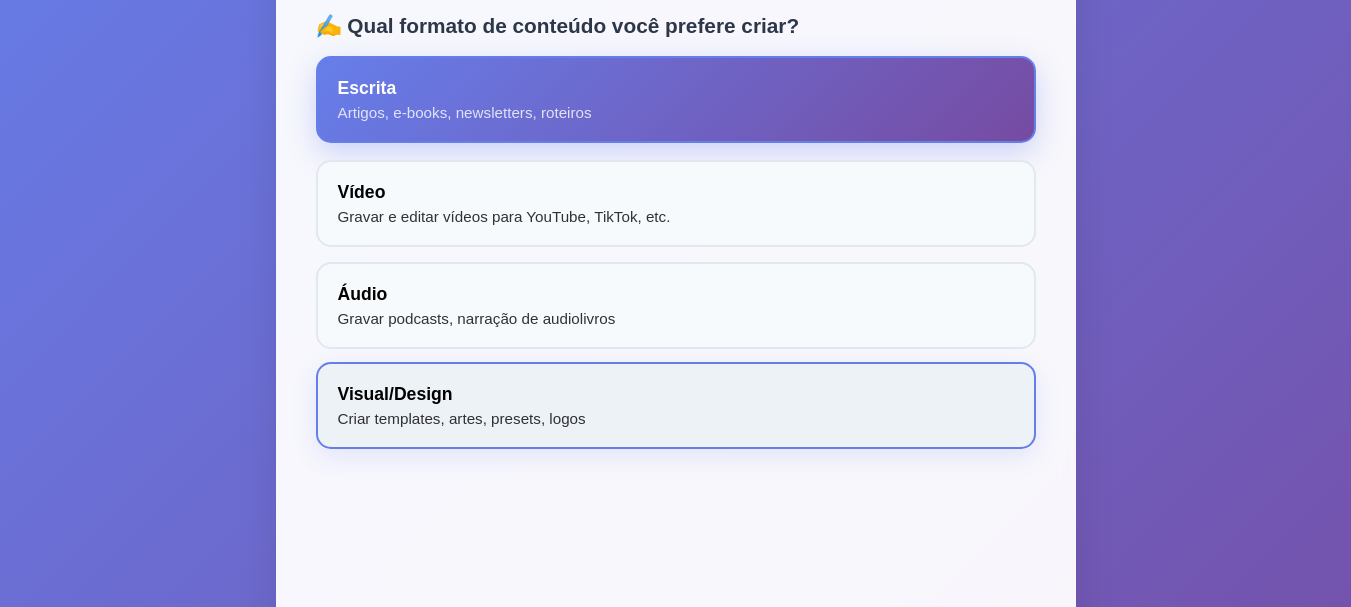 click on "Visual/Design Criar templates, artes, presets, logos" at bounding box center (676, 405) 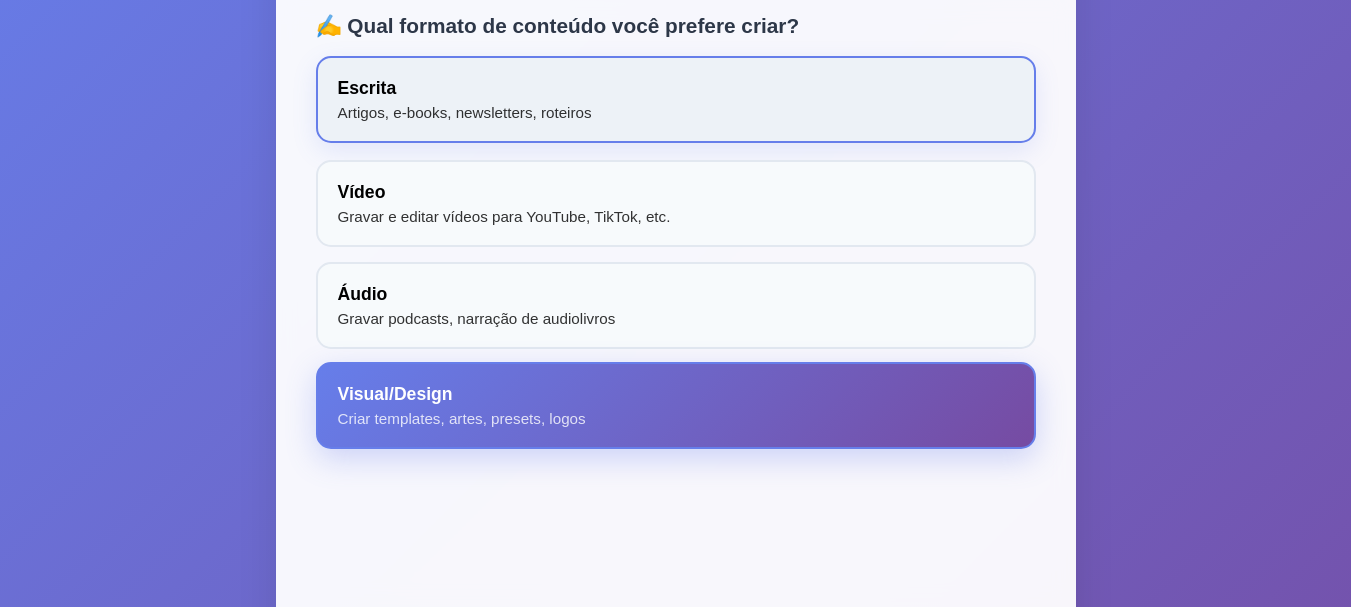 click on "Escrita Artigos, e-books, newsletters, roteiros" at bounding box center [676, 99] 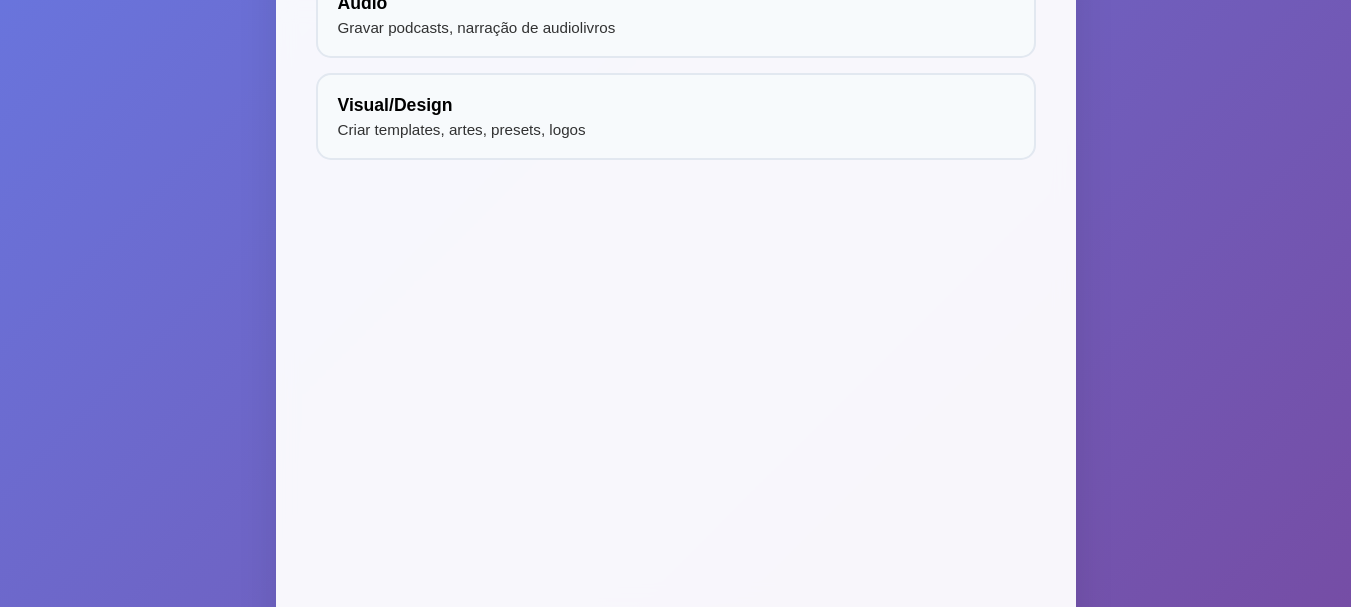scroll, scrollTop: 637, scrollLeft: 0, axis: vertical 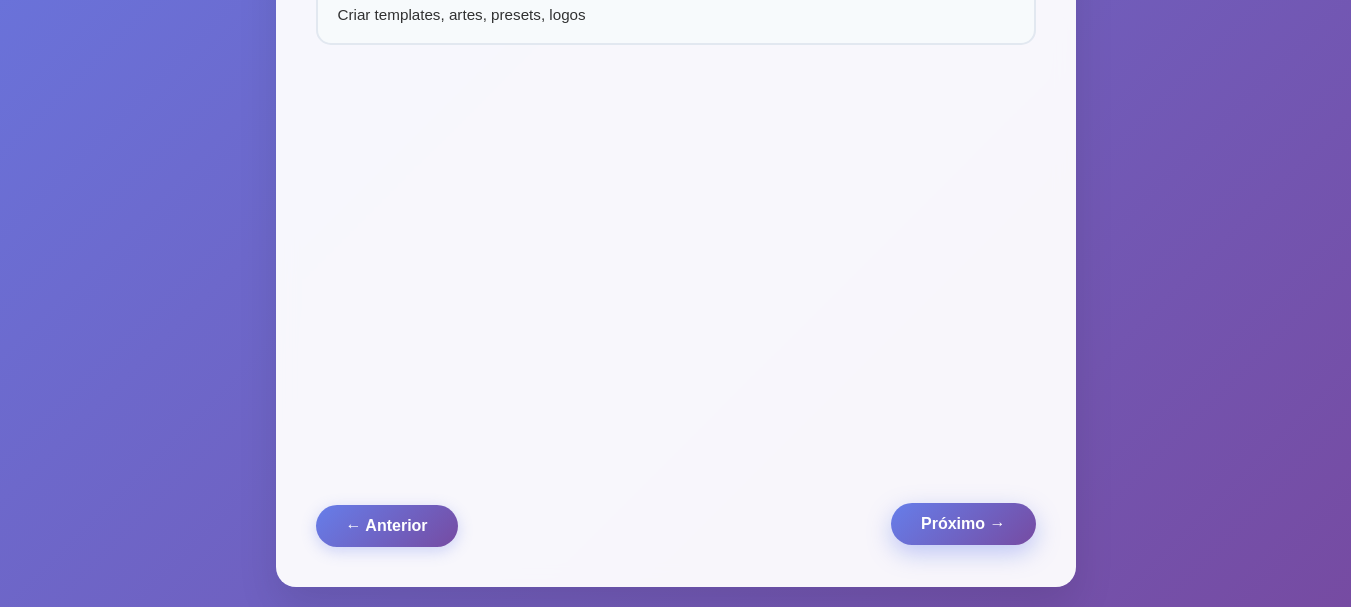 click on "Próximo →" at bounding box center (963, 524) 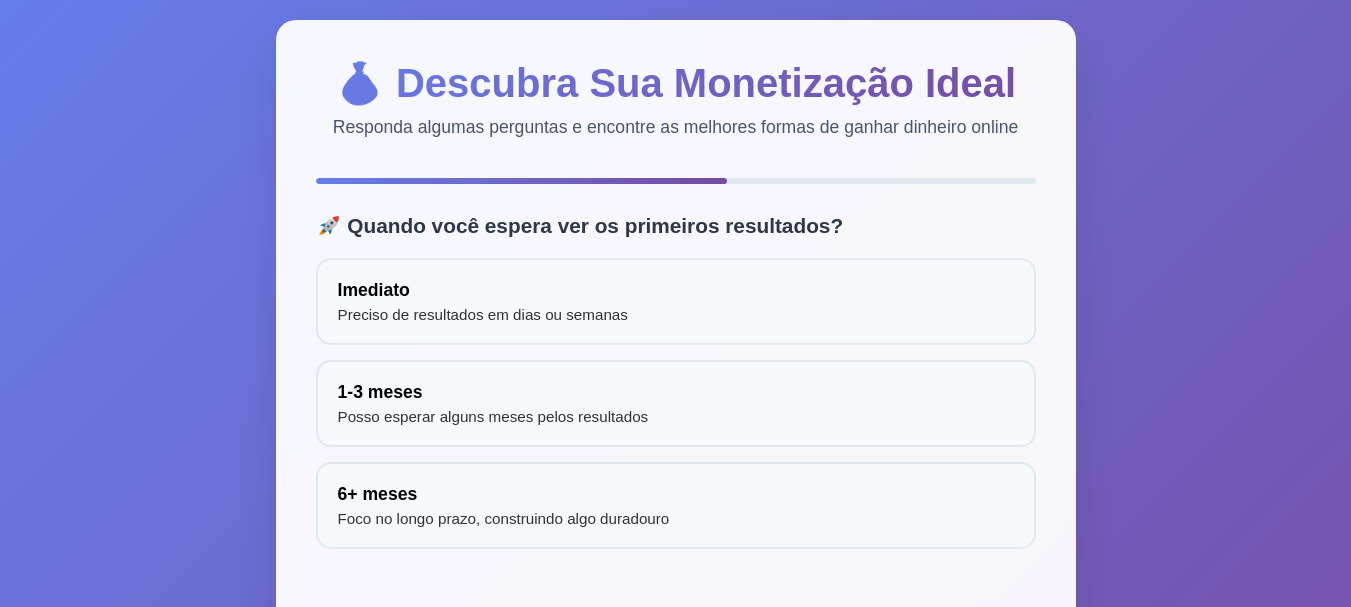 scroll, scrollTop: 0, scrollLeft: 0, axis: both 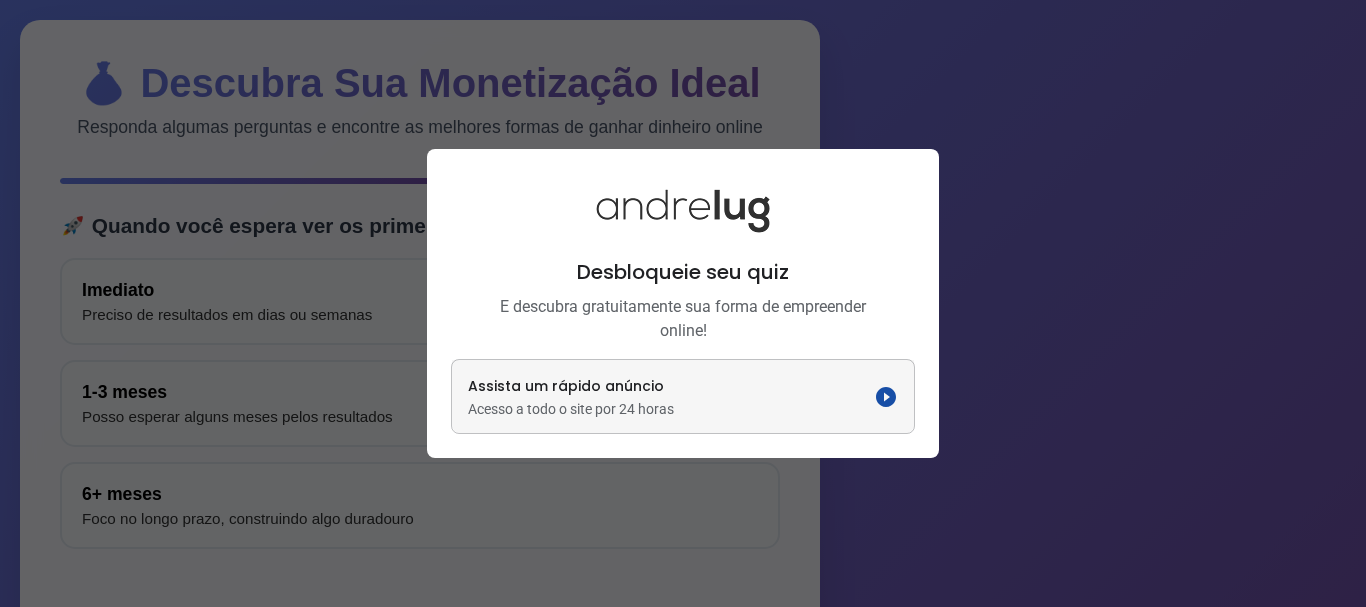 click on "Assista um rápido anúncio Acesso a todo o site por 24 horas" at bounding box center (683, 396) 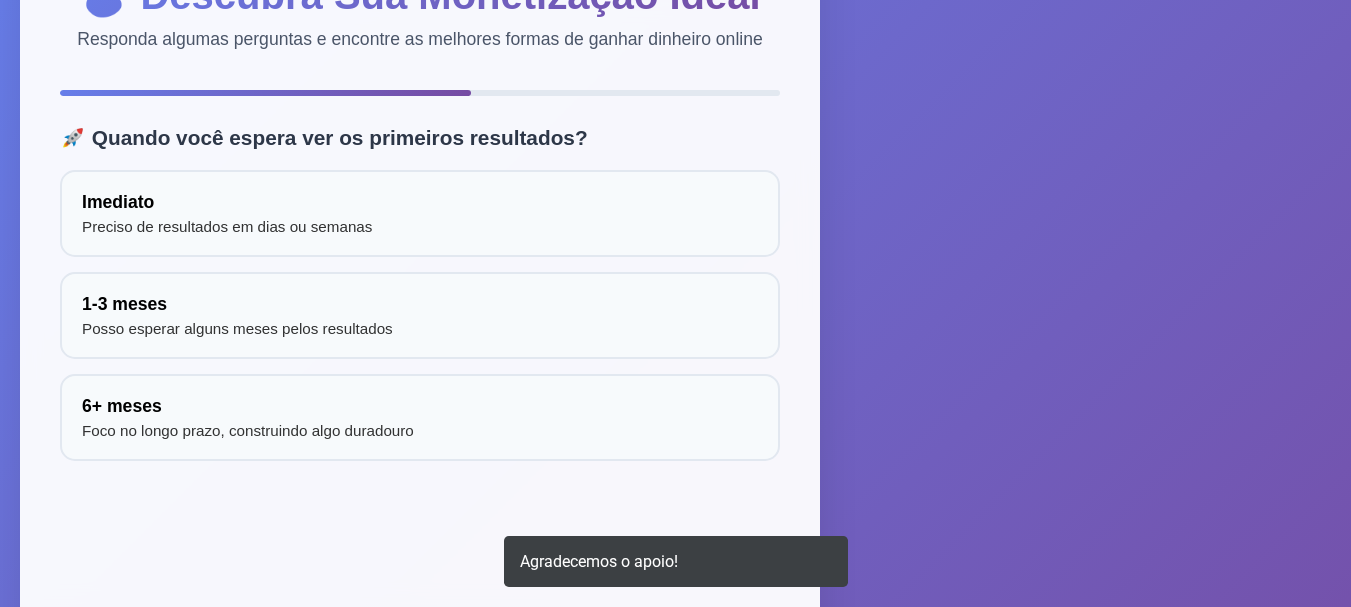 scroll, scrollTop: 200, scrollLeft: 0, axis: vertical 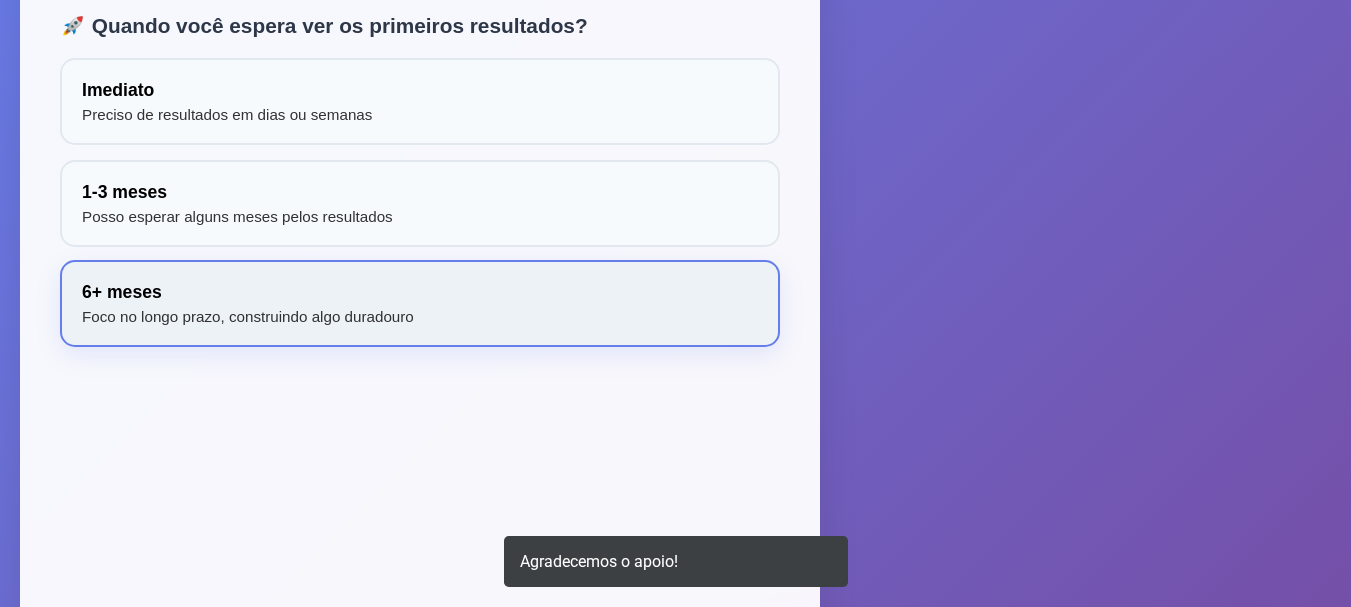 click on "6+ meses Foco no longo prazo, construindo algo duradouro" at bounding box center [420, 303] 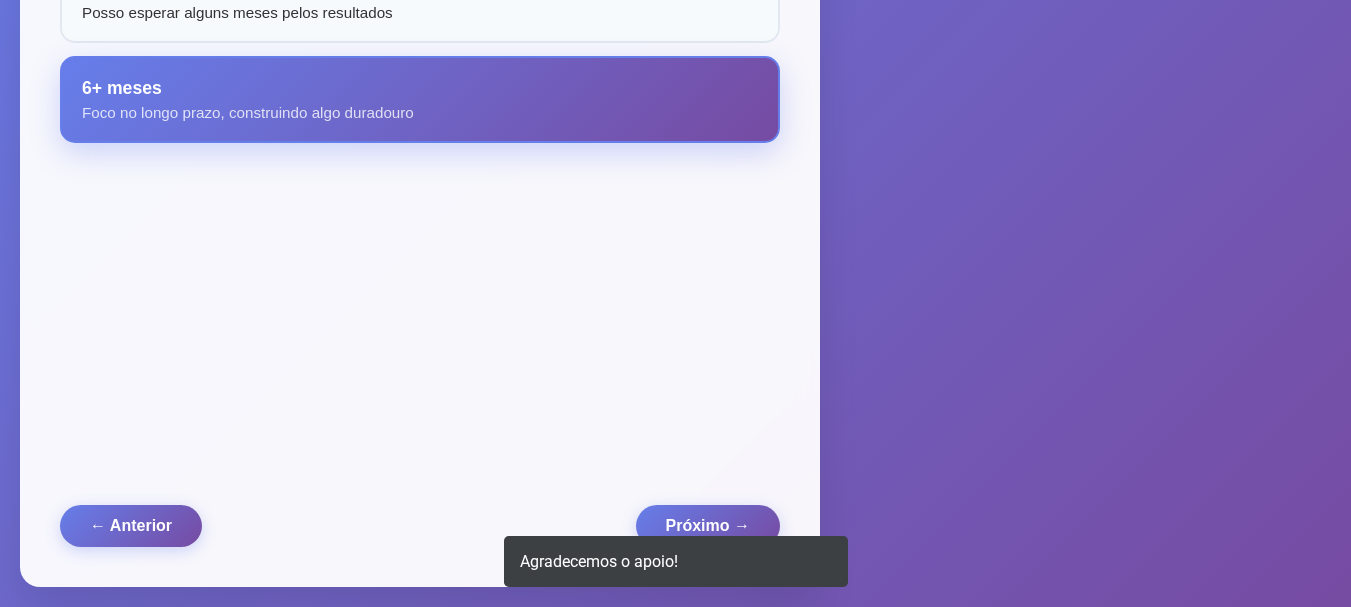 scroll, scrollTop: 430, scrollLeft: 0, axis: vertical 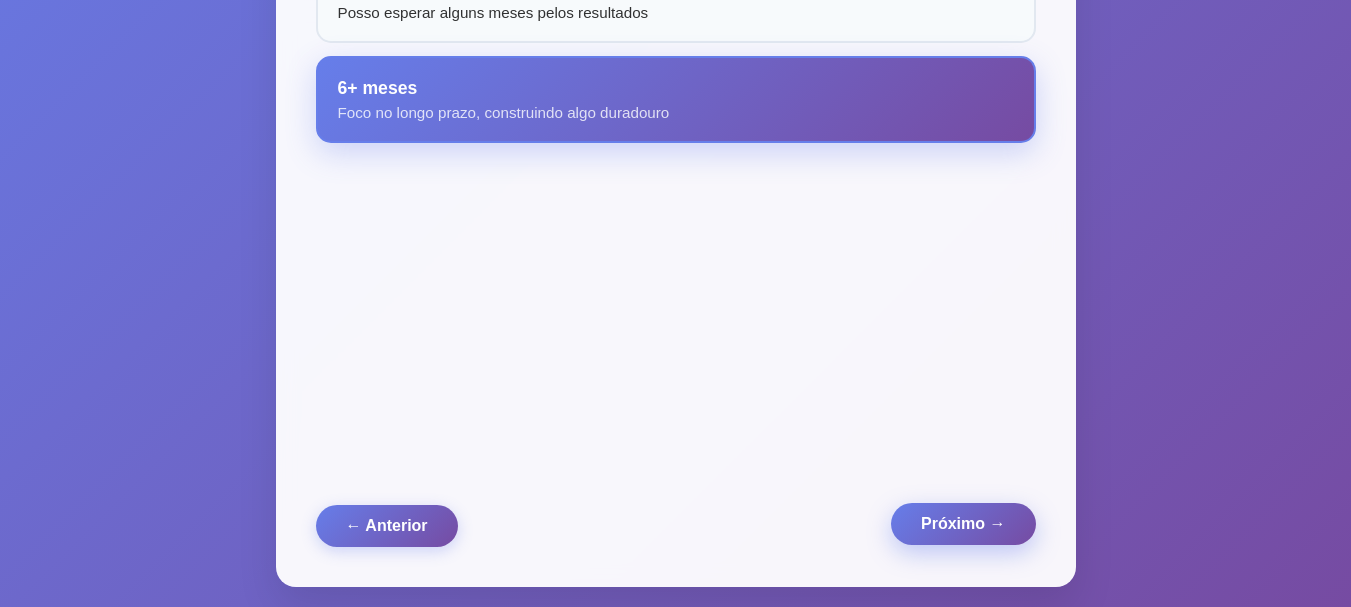 click on "Próximo →" at bounding box center [963, 524] 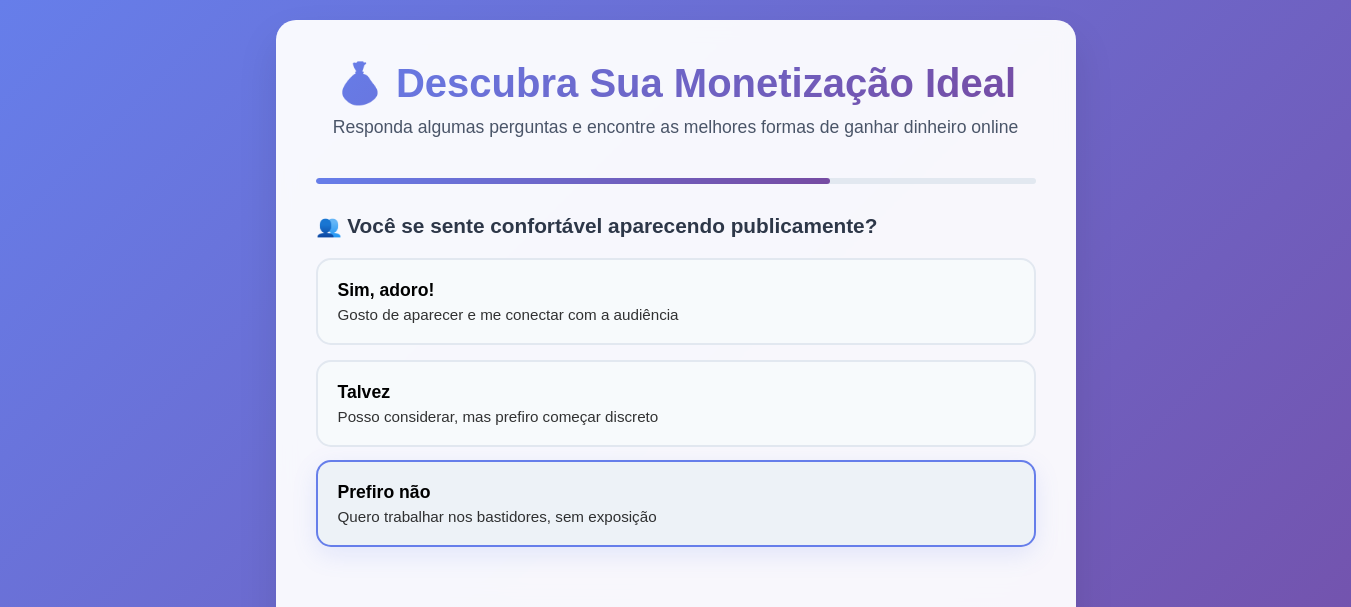 scroll, scrollTop: 0, scrollLeft: 0, axis: both 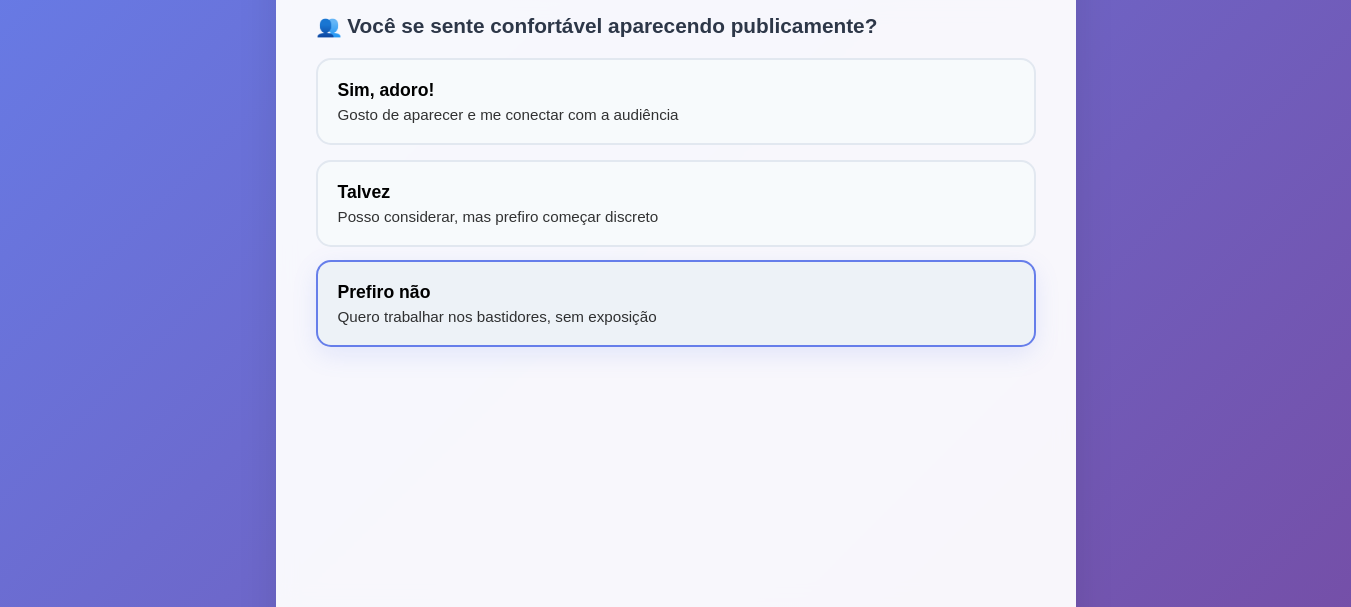 click on "Prefiro não Quero trabalhar nos bastidores, sem exposição" at bounding box center [676, 303] 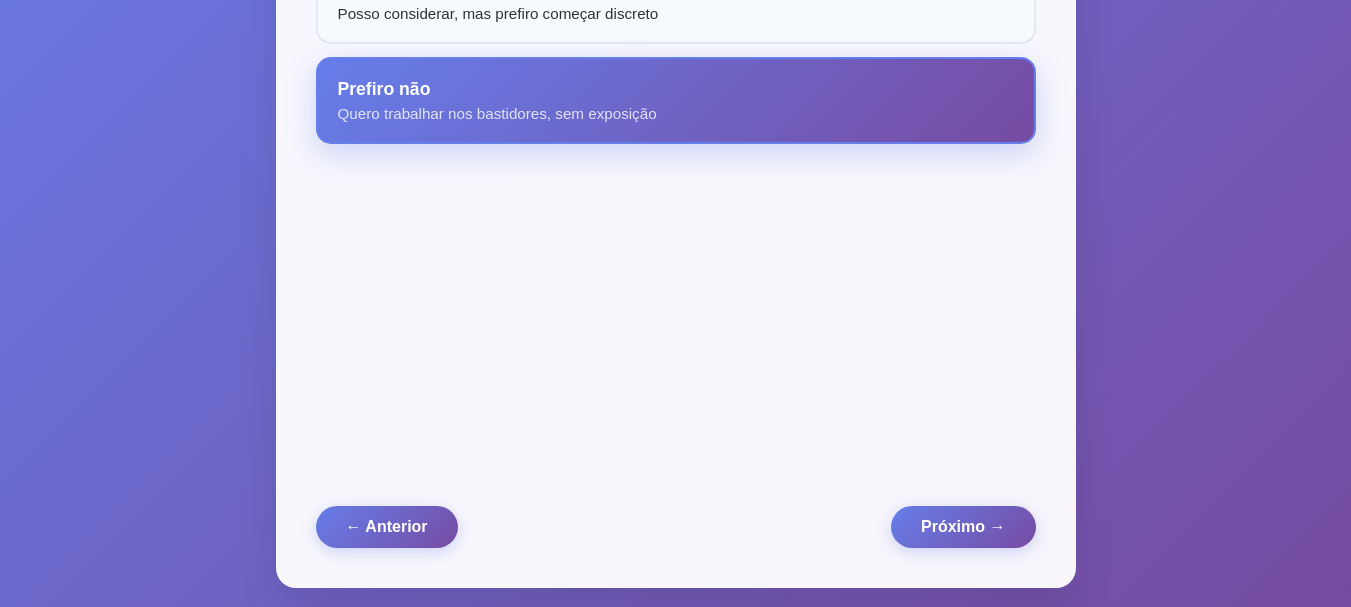 scroll, scrollTop: 430, scrollLeft: 0, axis: vertical 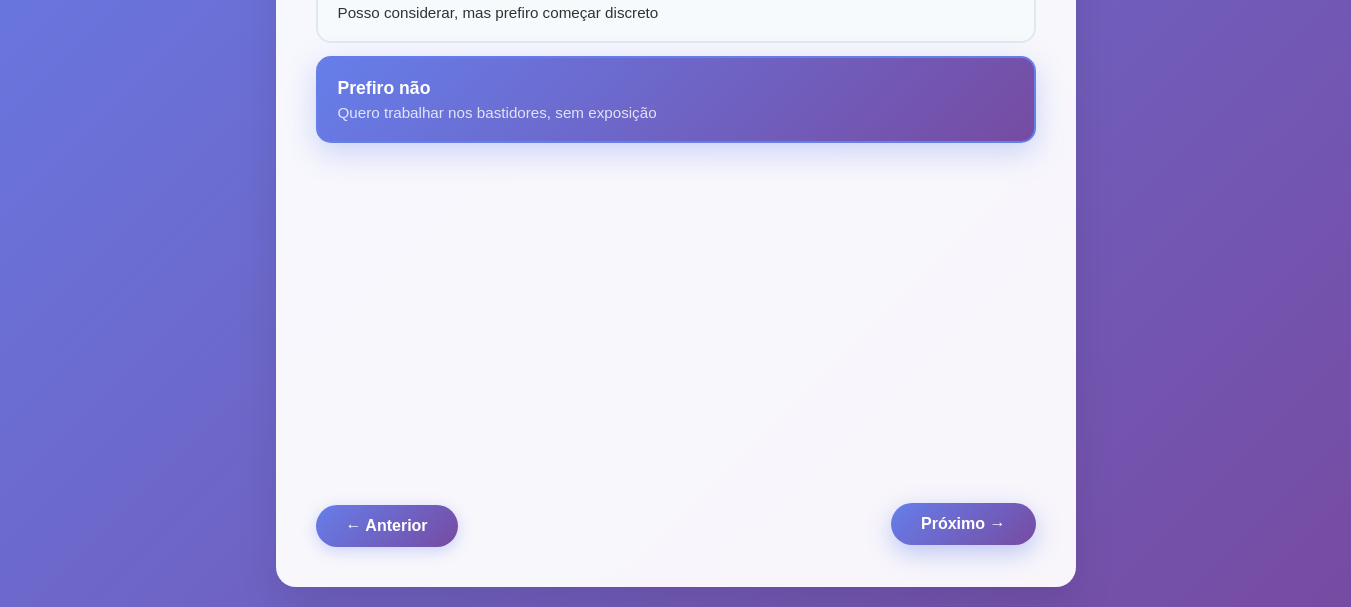 click on "Próximo →" at bounding box center (963, 524) 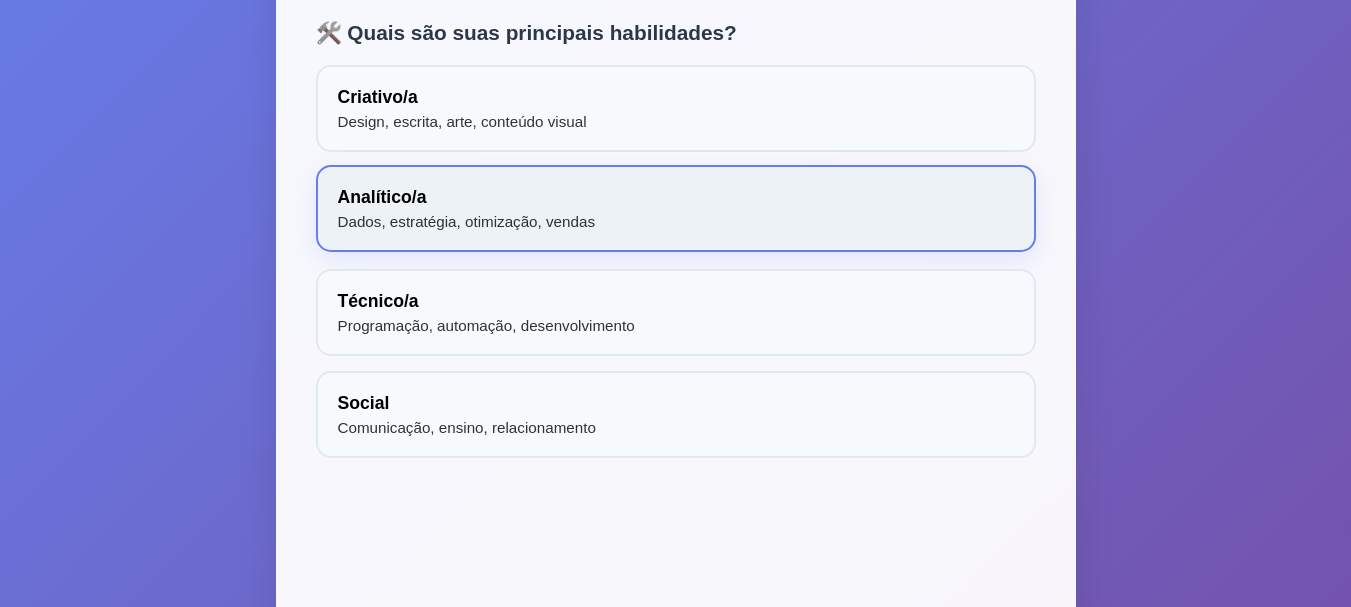 scroll, scrollTop: 200, scrollLeft: 0, axis: vertical 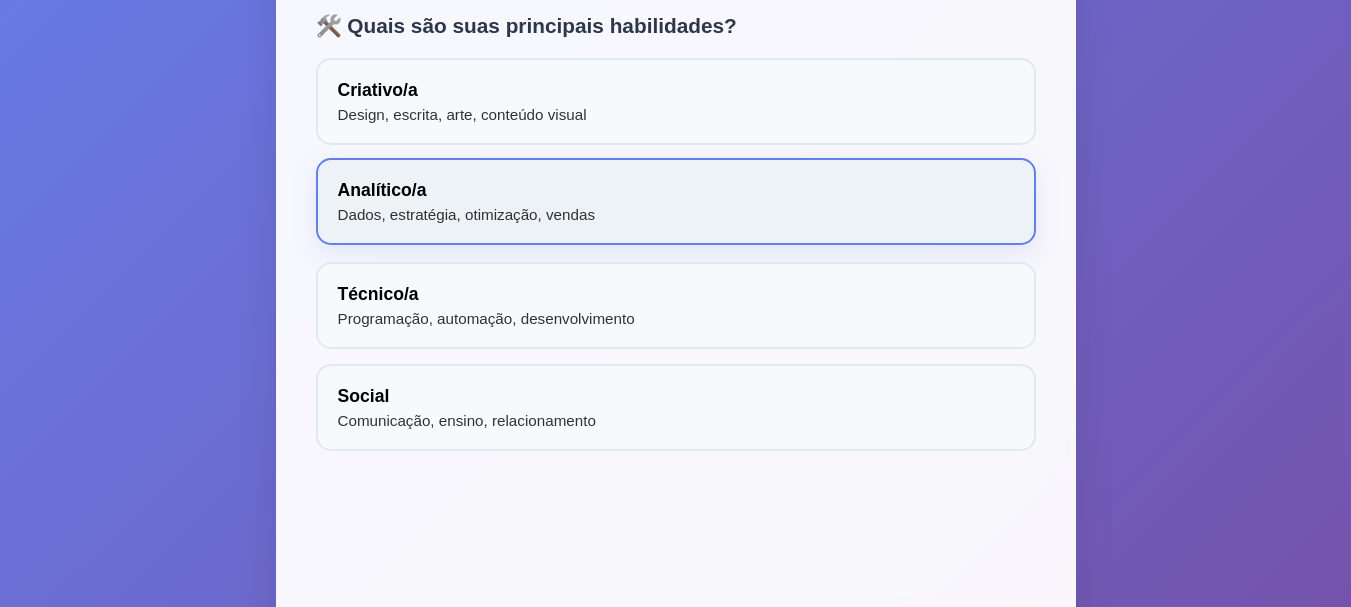 click on "Analítico/a Dados, estratégia, otimização, vendas" at bounding box center (676, 201) 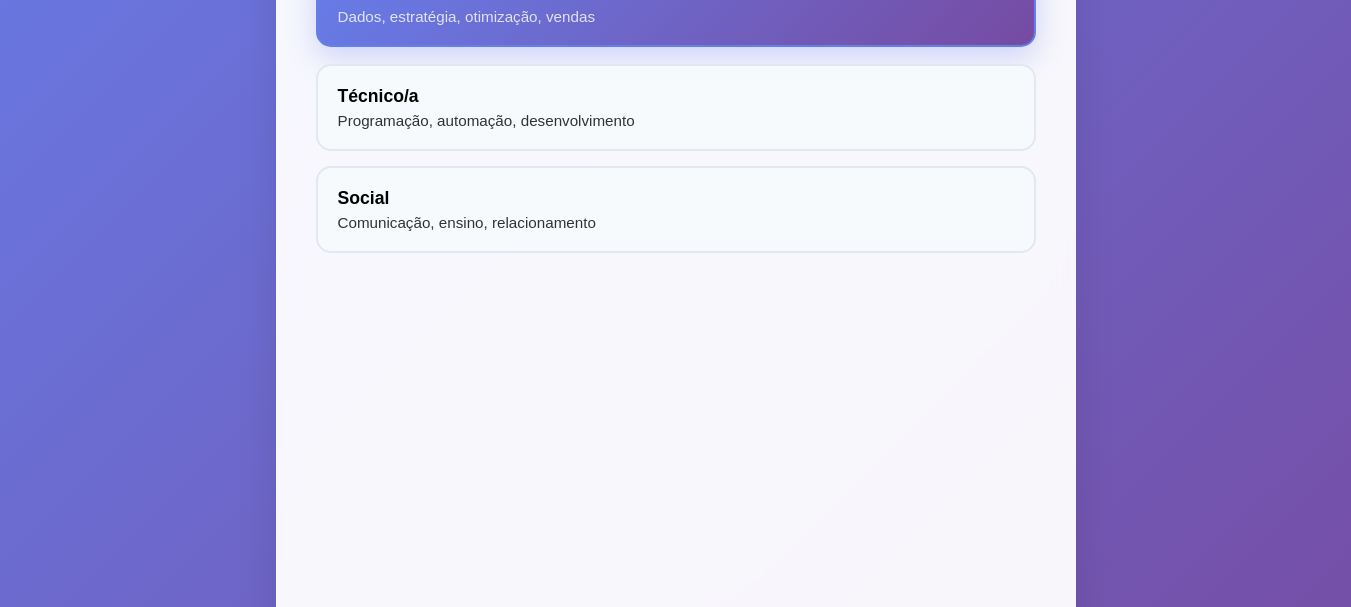 scroll, scrollTop: 600, scrollLeft: 0, axis: vertical 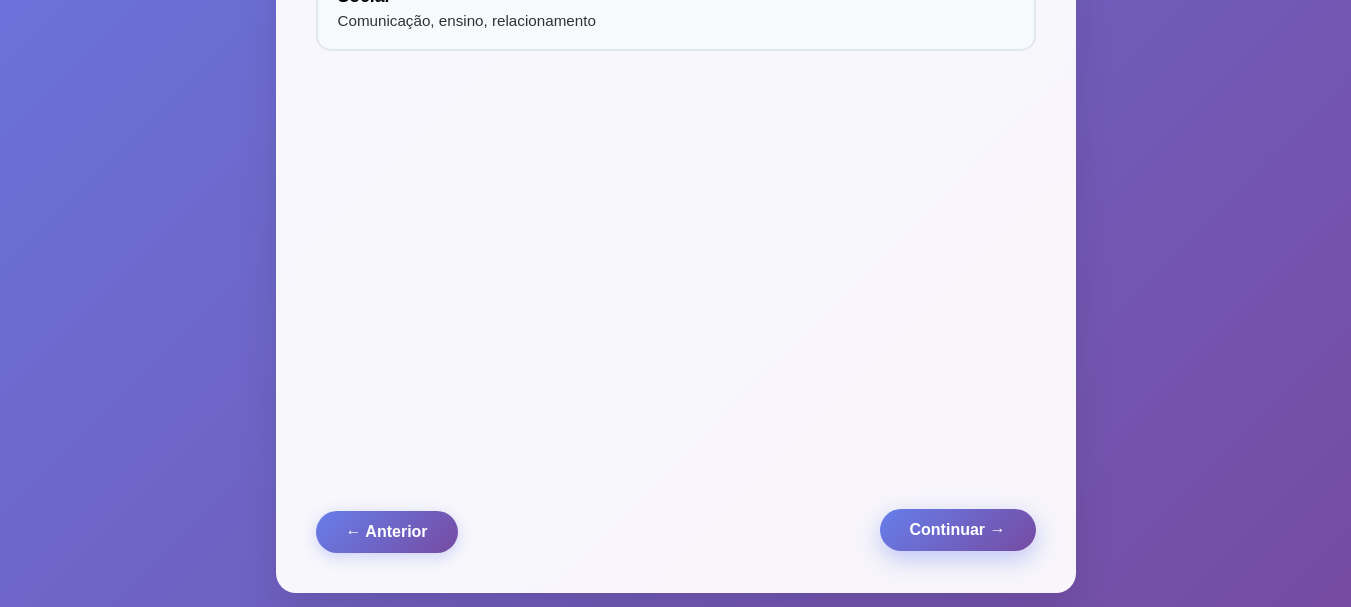 click on "Continuar →" at bounding box center (958, 530) 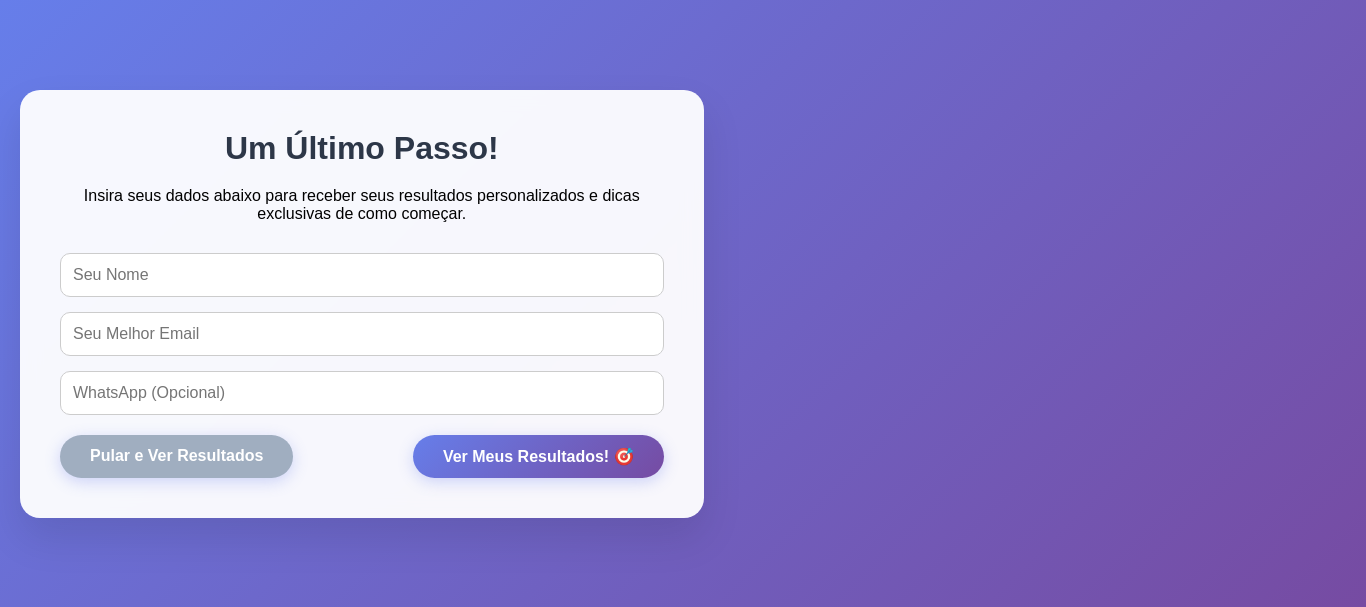 scroll, scrollTop: 0, scrollLeft: 0, axis: both 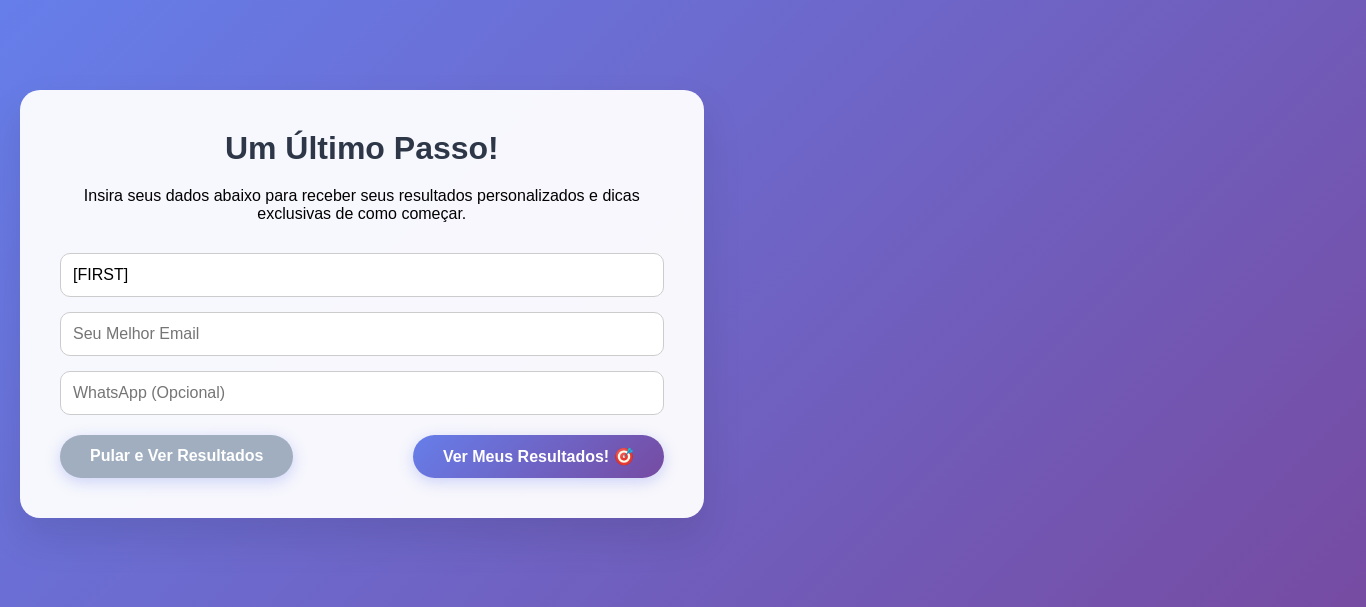 click at bounding box center [362, 334] 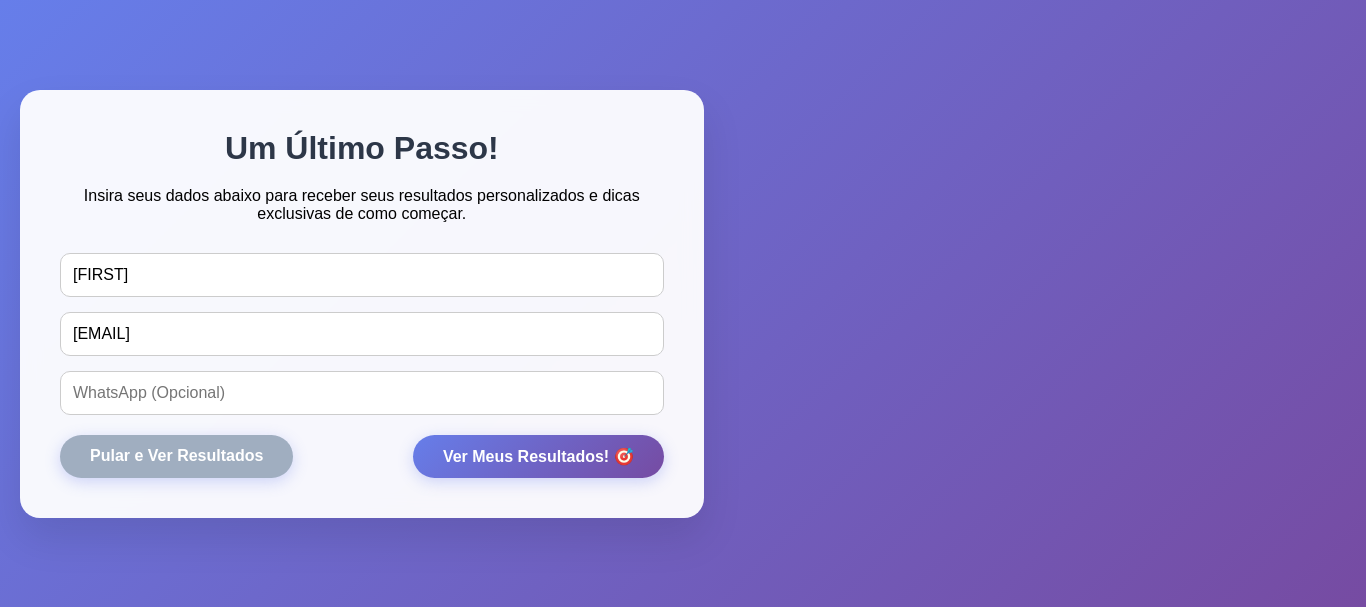type on "vieiradigital2@gmail.com" 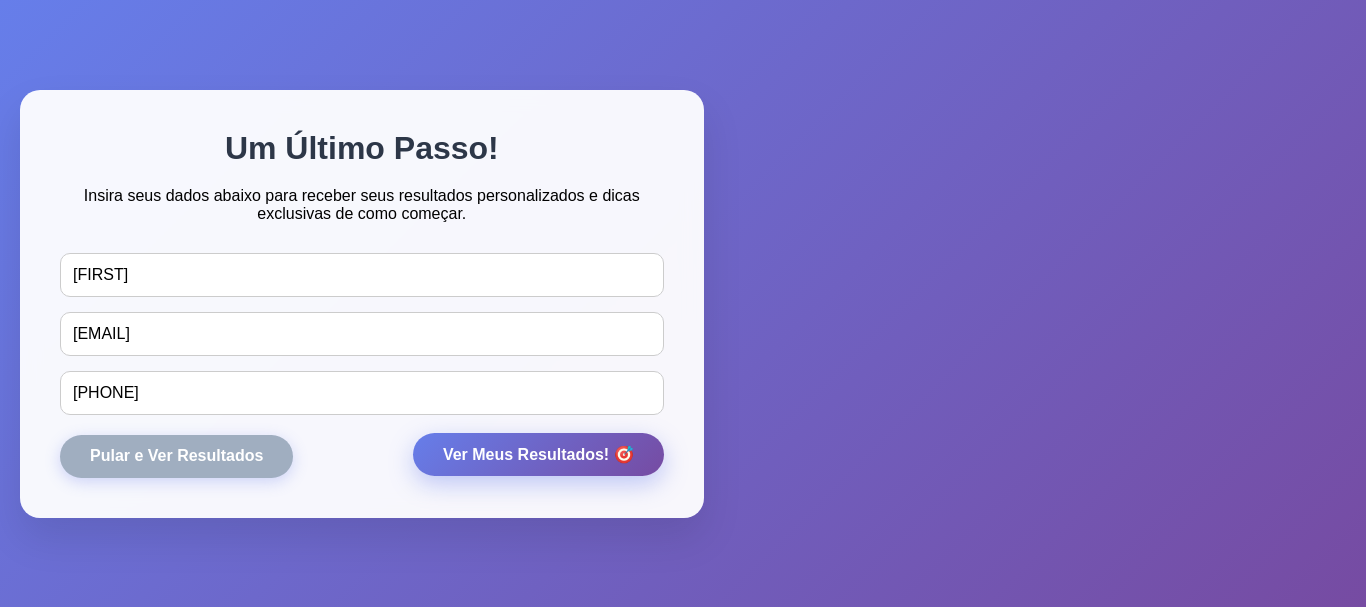 type on "75992298224" 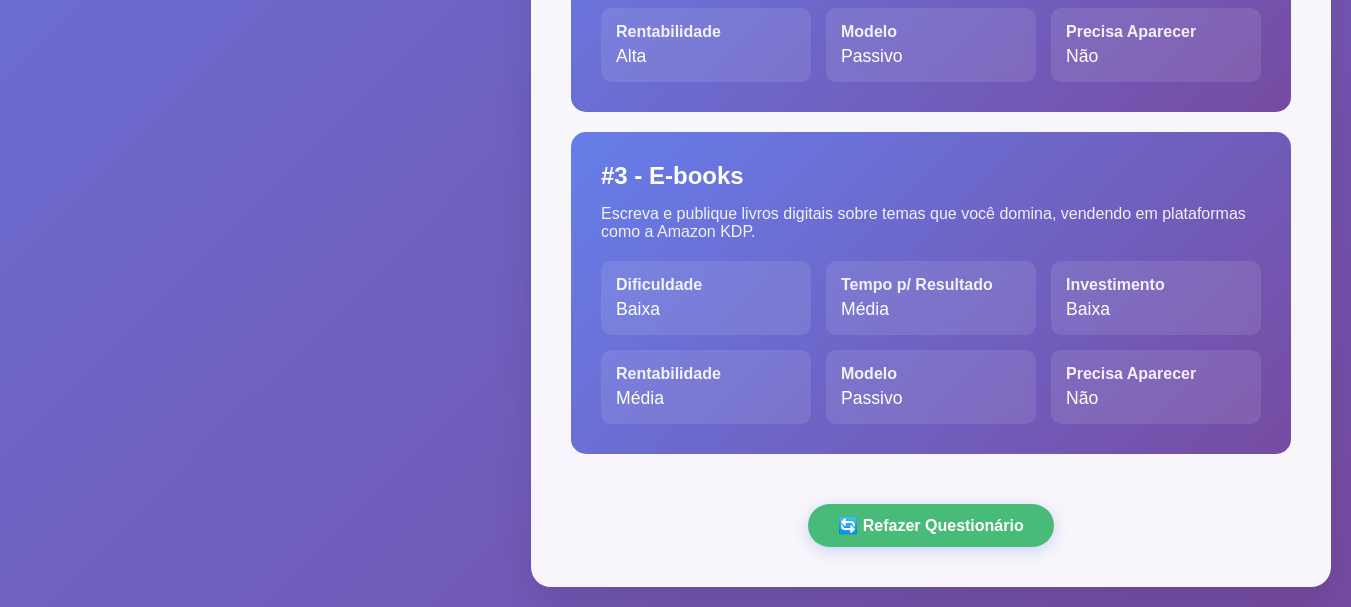 scroll, scrollTop: 646, scrollLeft: 0, axis: vertical 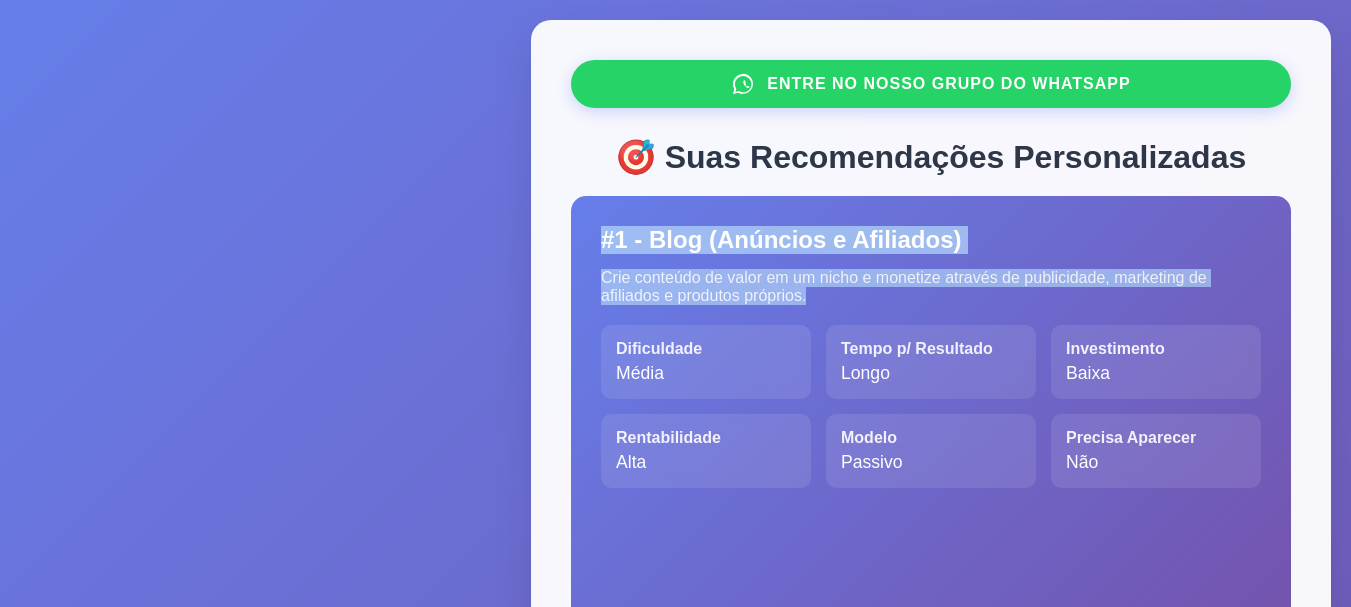 drag, startPoint x: 602, startPoint y: 249, endPoint x: 881, endPoint y: 307, distance: 284.9649 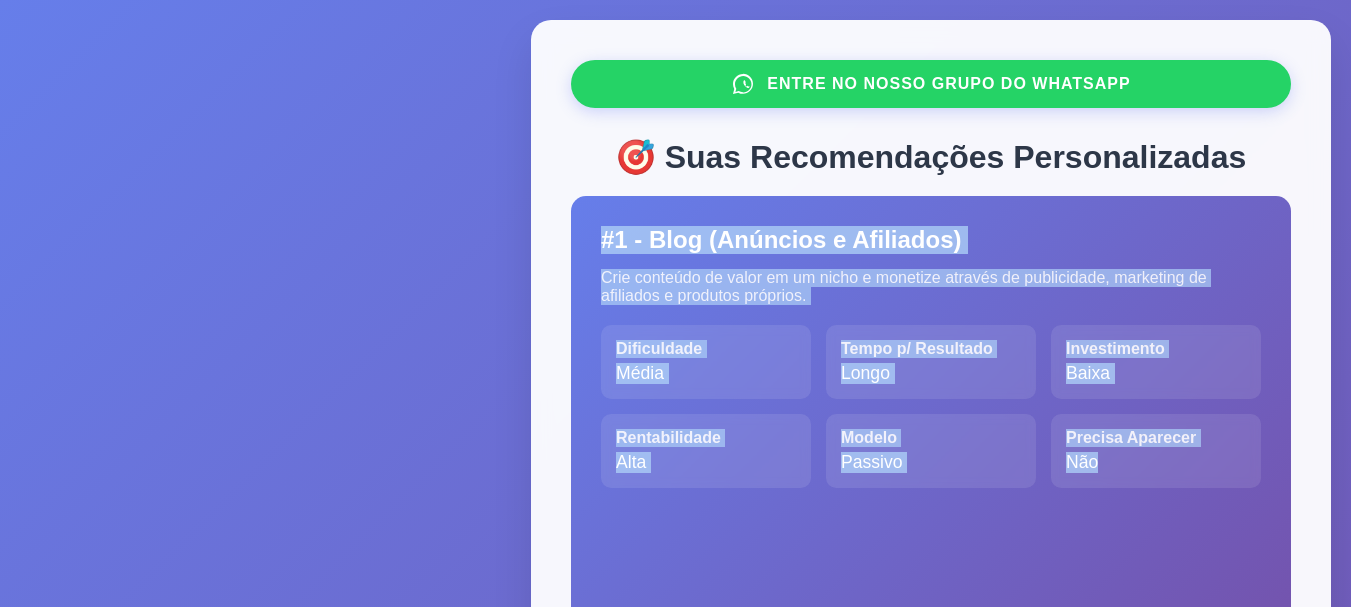drag, startPoint x: 599, startPoint y: 250, endPoint x: 1189, endPoint y: 490, distance: 636.94586 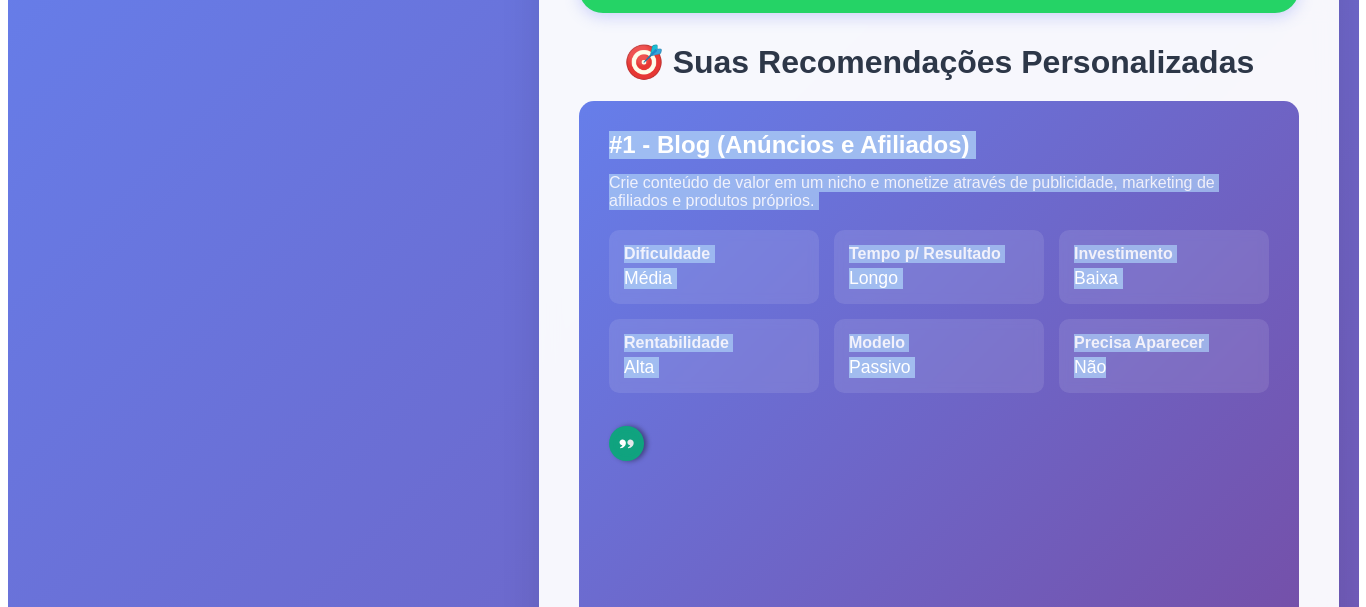 scroll, scrollTop: 0, scrollLeft: 0, axis: both 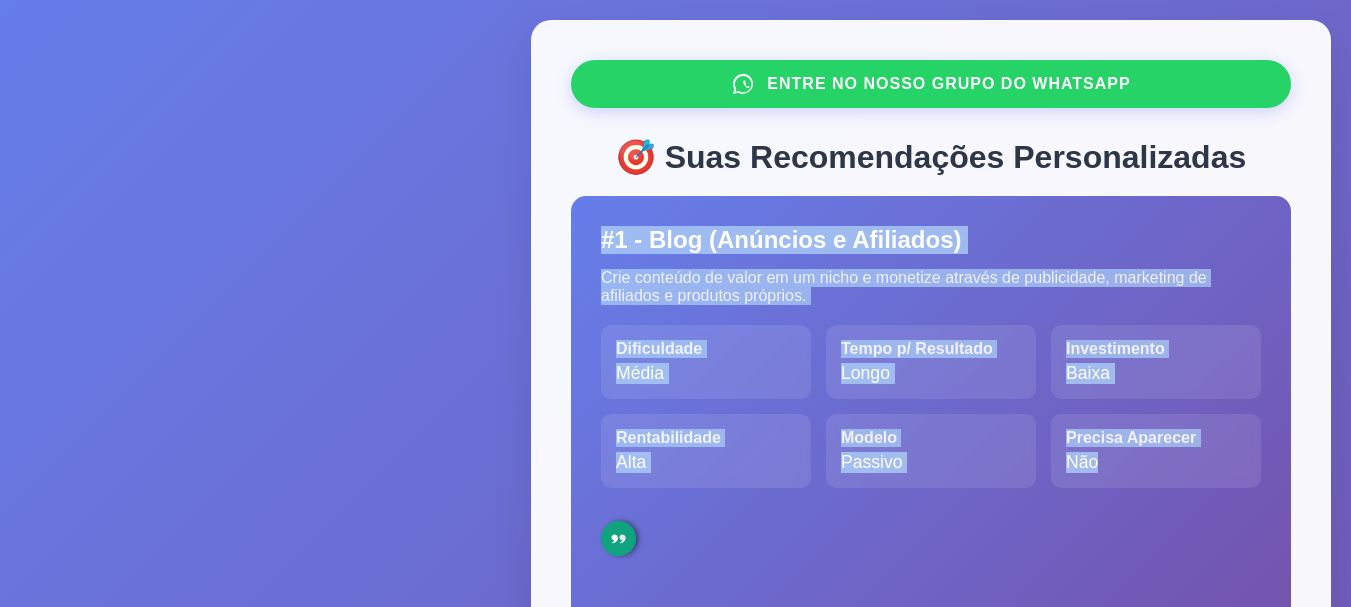 click on "#1 - Blog (Anúncios e Afiliados)" at bounding box center [931, 240] 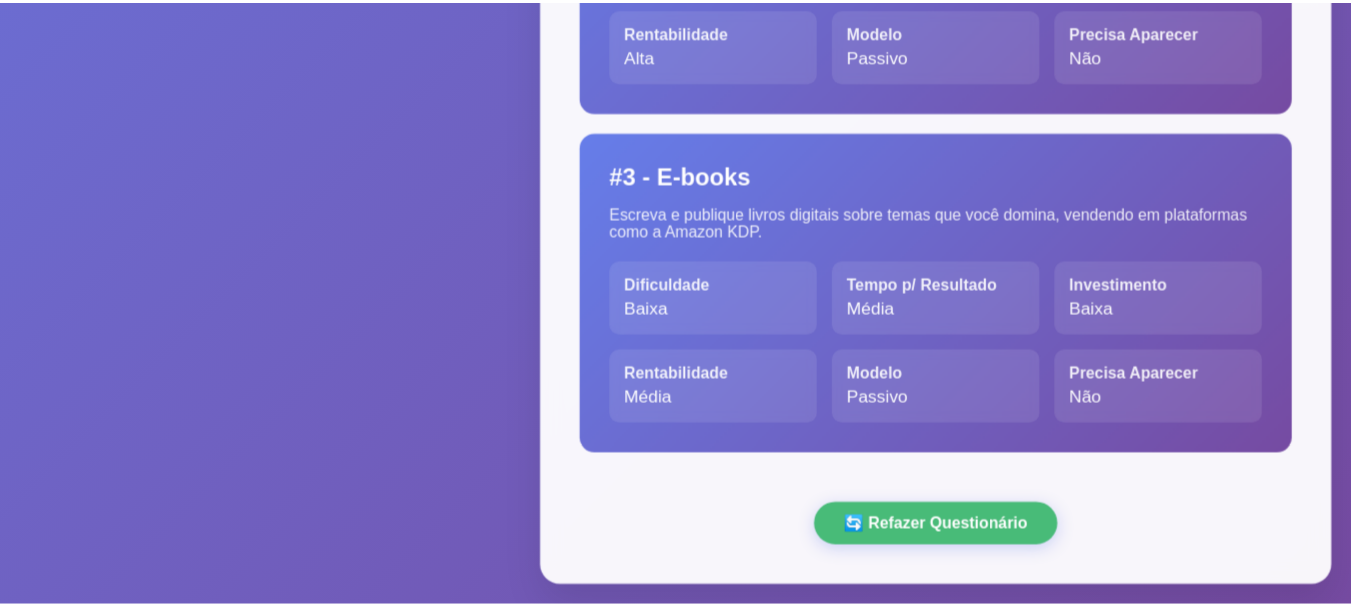 scroll, scrollTop: 0, scrollLeft: 0, axis: both 